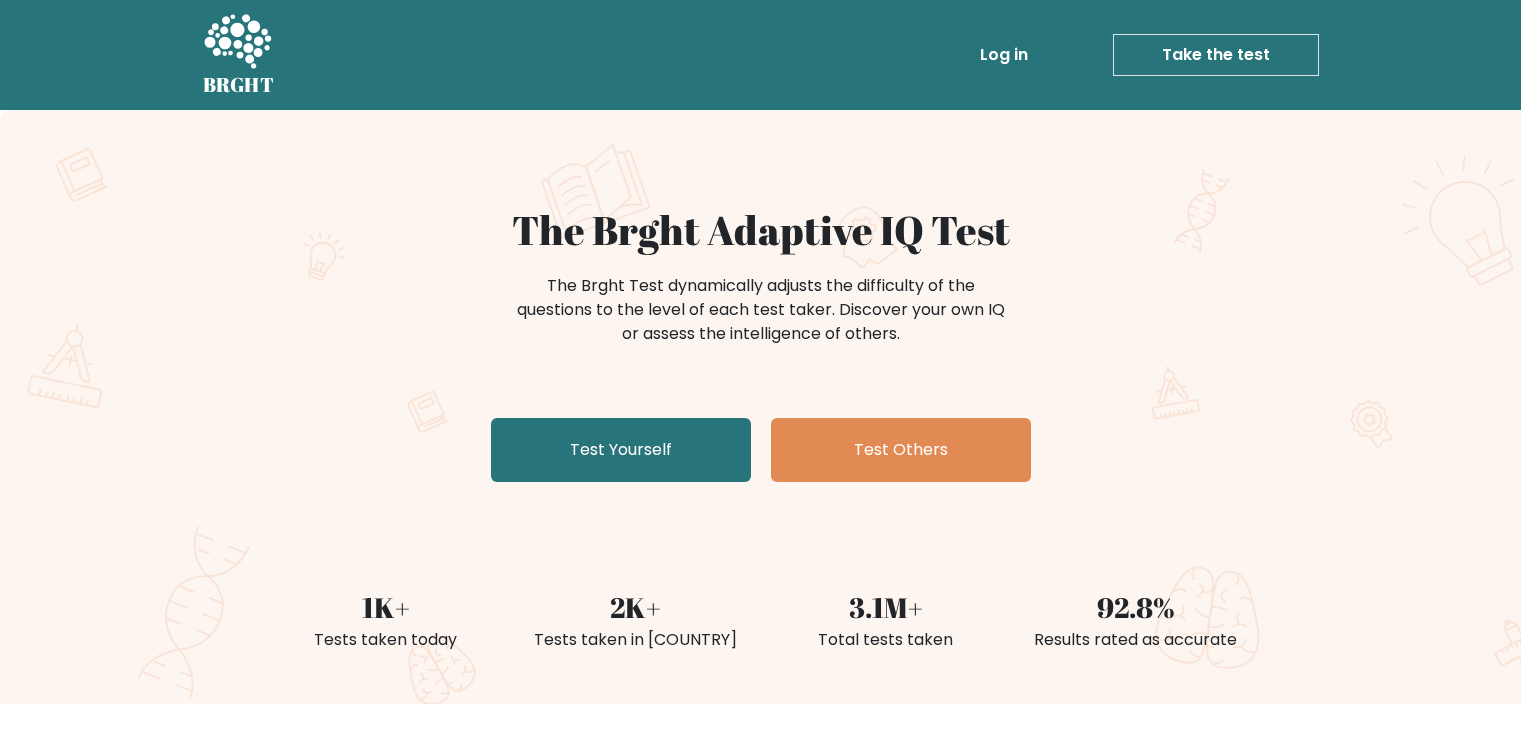 scroll, scrollTop: 0, scrollLeft: 0, axis: both 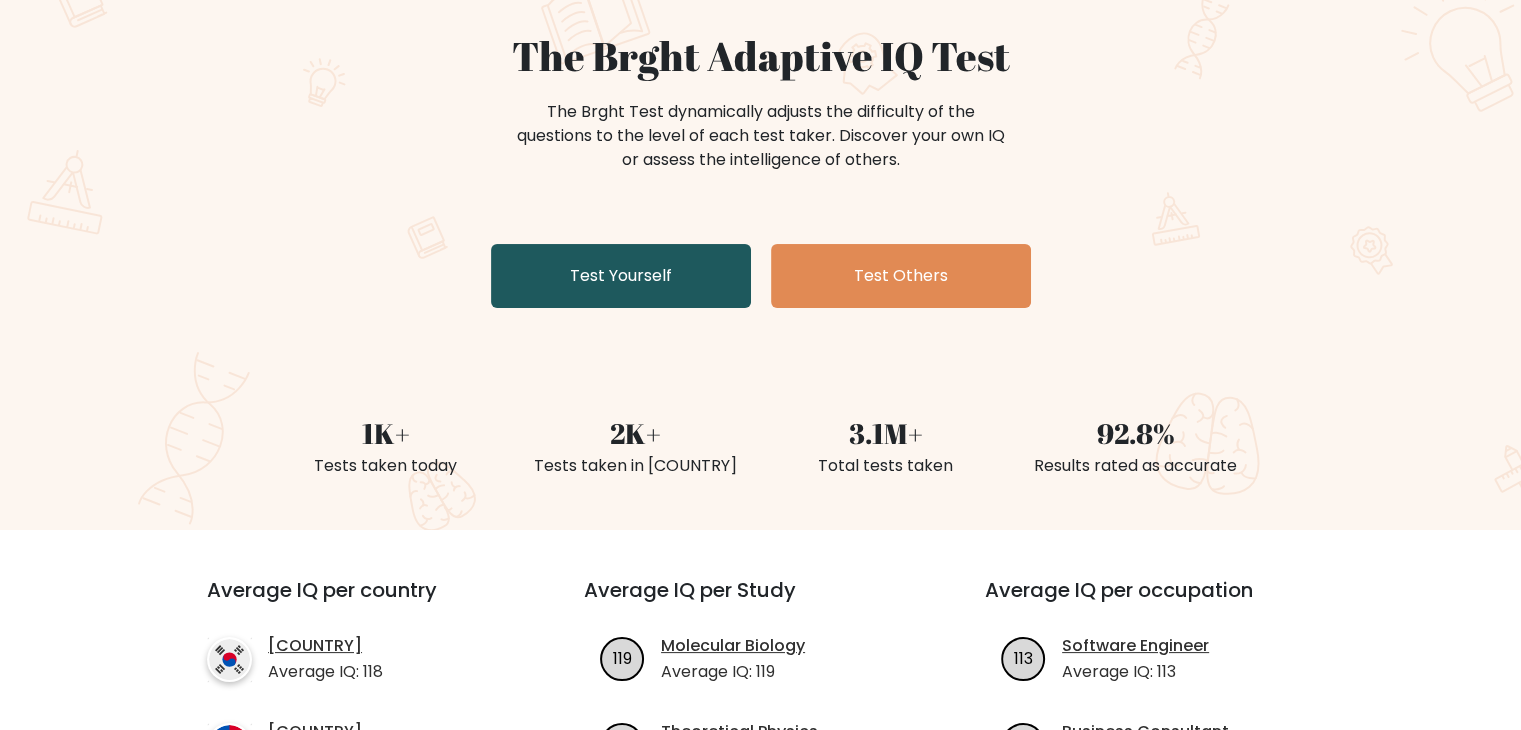 click on "Test Yourself" at bounding box center (621, 276) 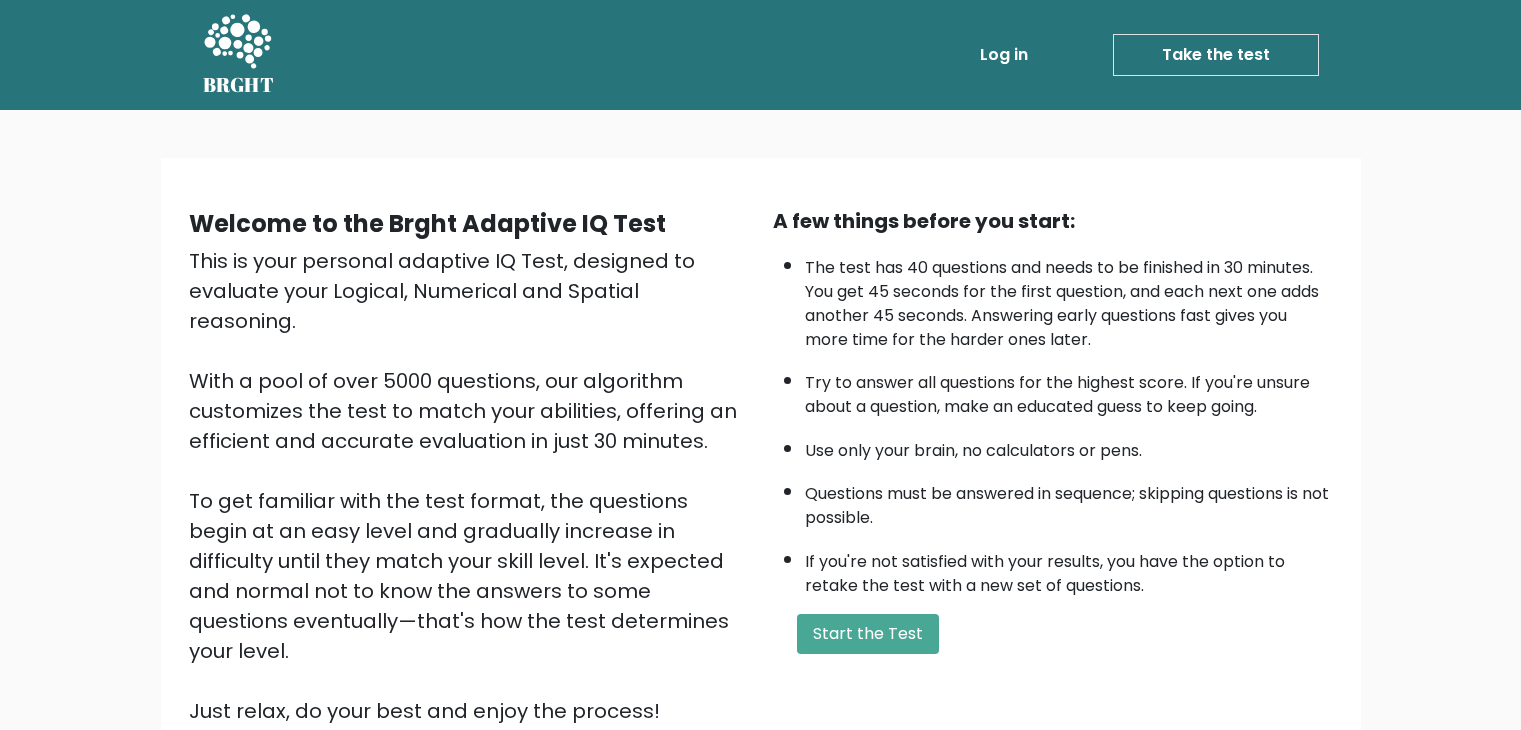 scroll, scrollTop: 0, scrollLeft: 0, axis: both 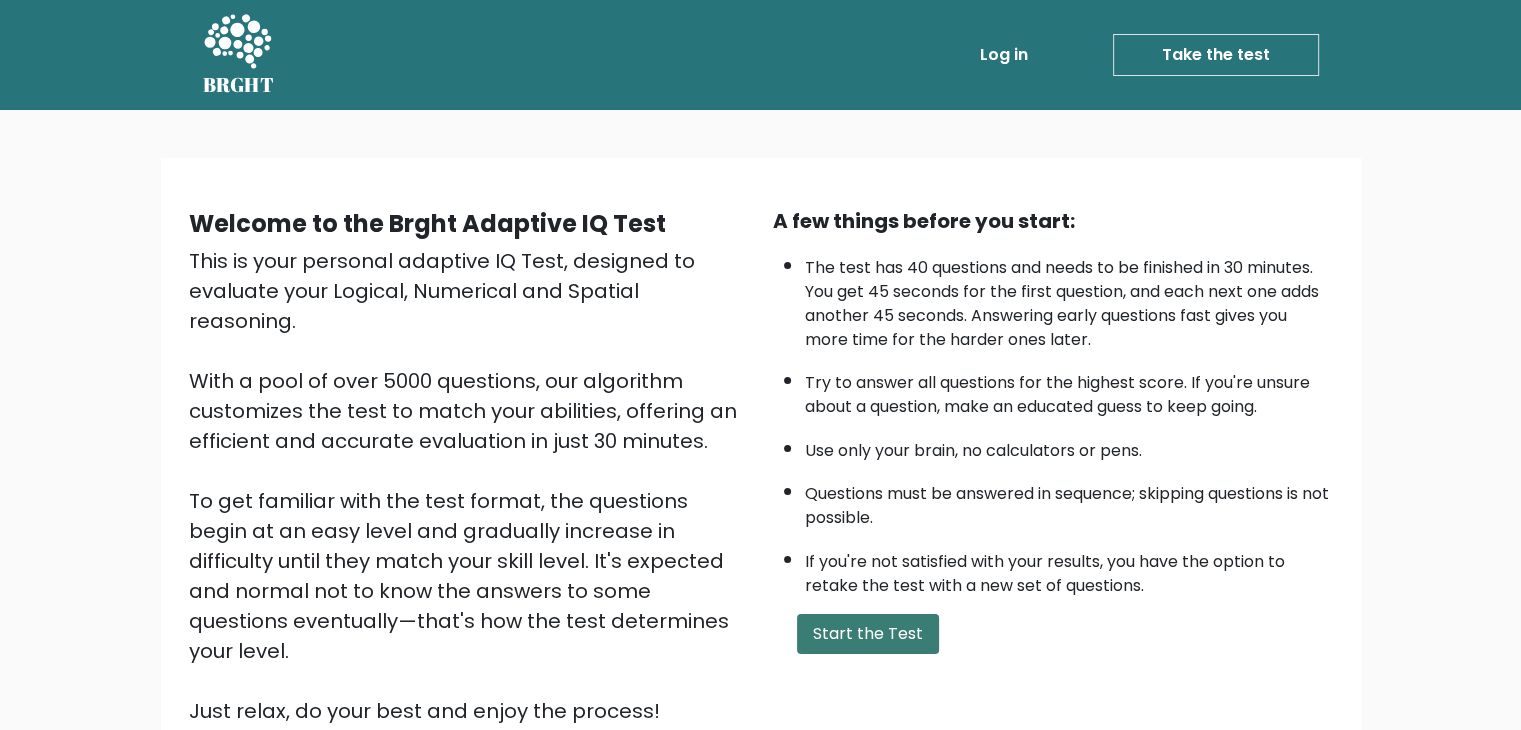 click on "Start the Test" at bounding box center (868, 634) 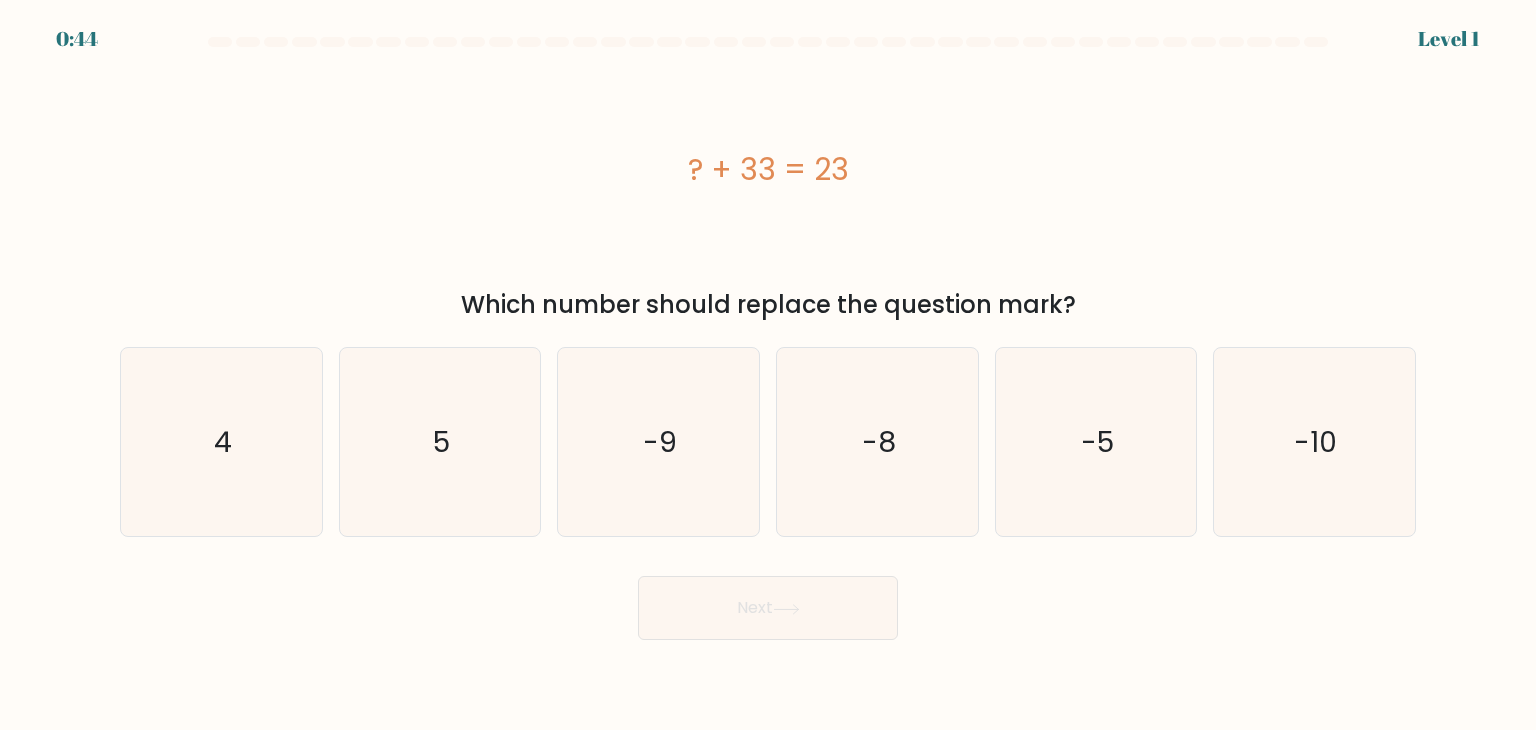 scroll, scrollTop: 0, scrollLeft: 0, axis: both 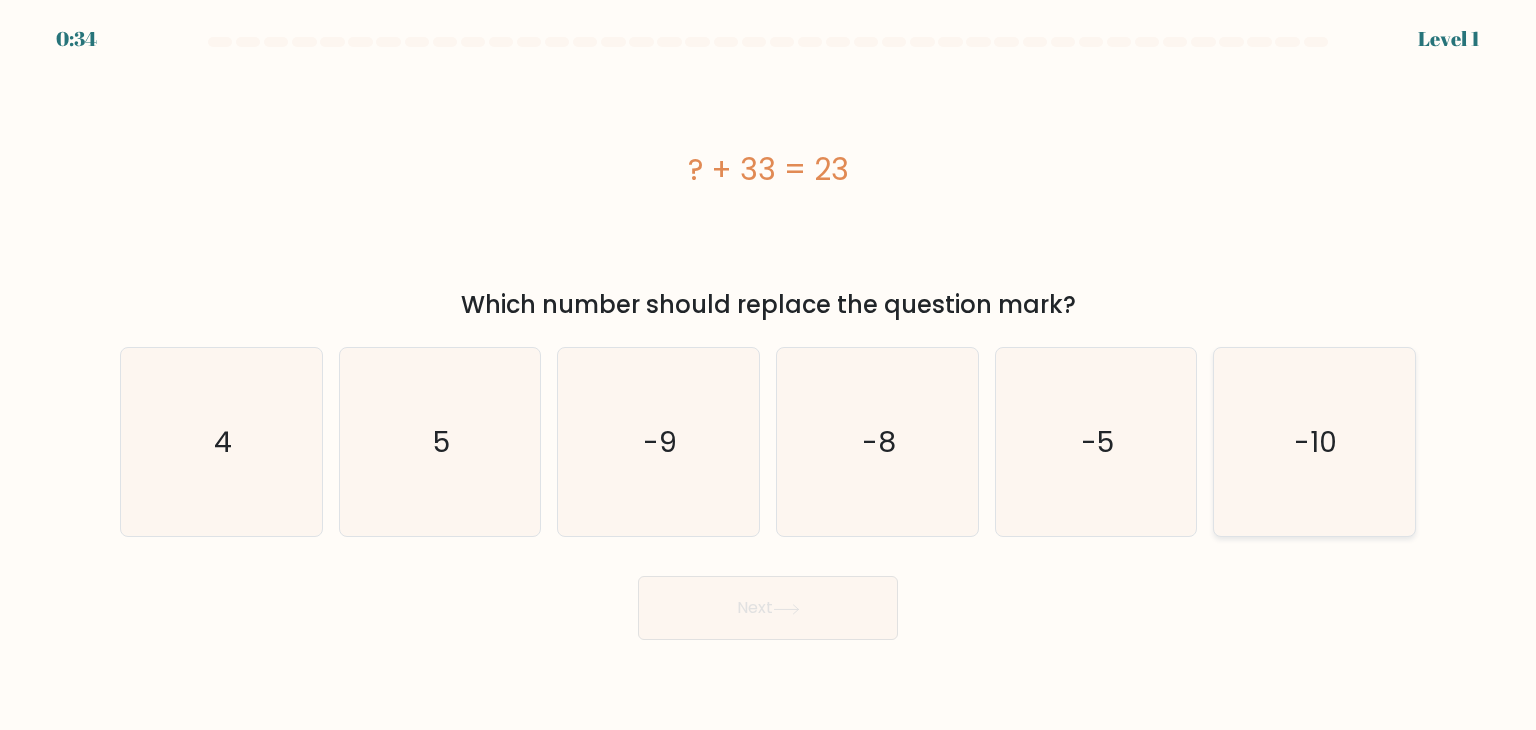 click on "-10" at bounding box center (1316, 442) 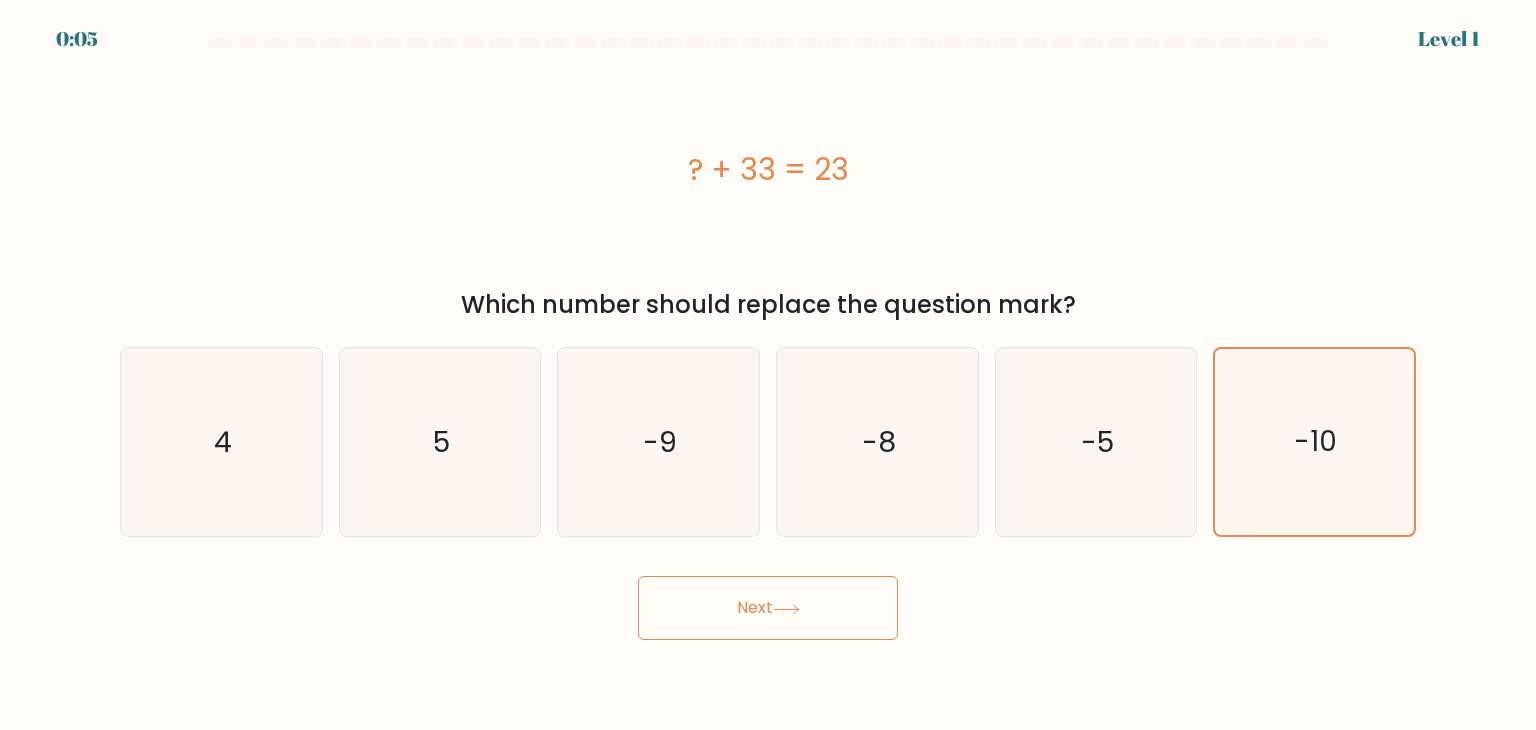 click on "Next" at bounding box center (768, 608) 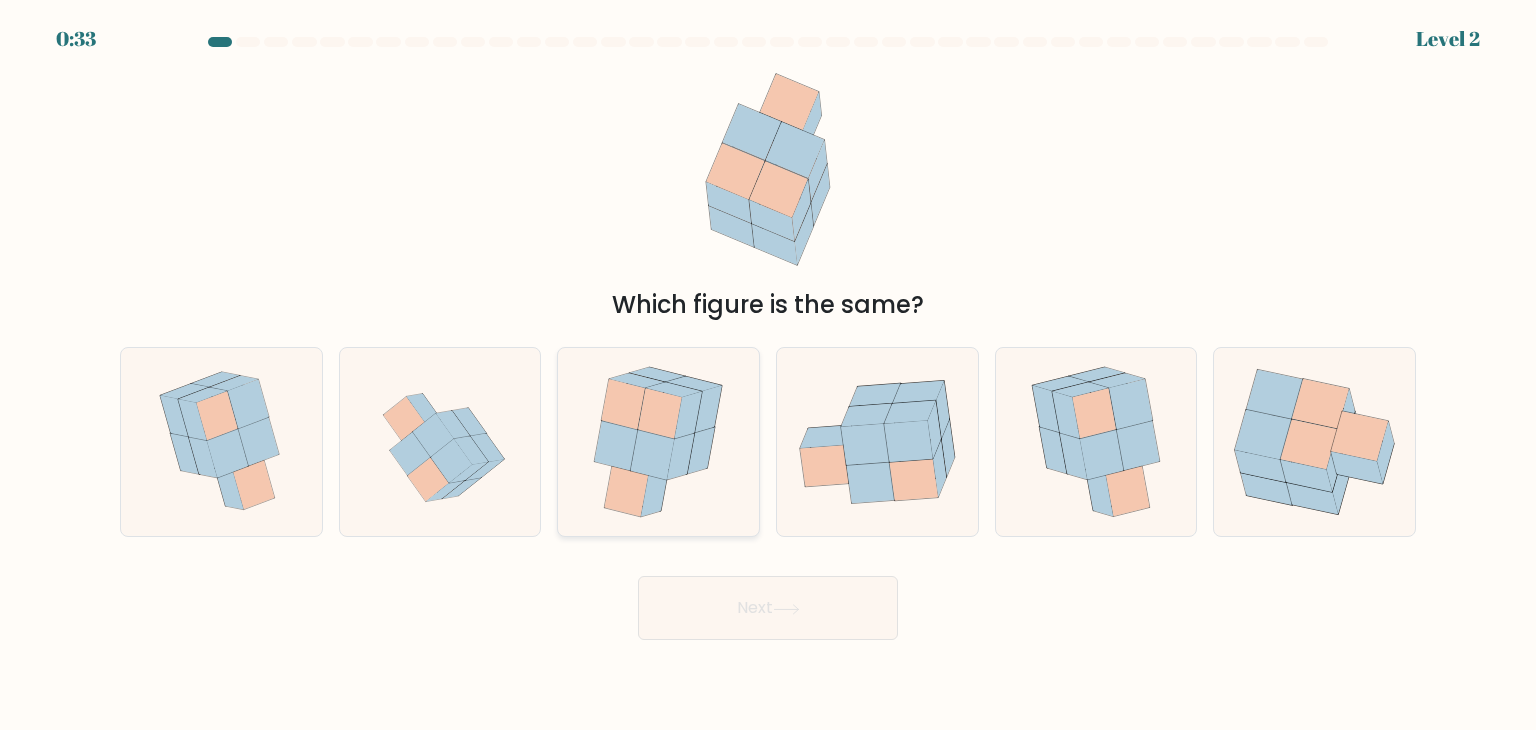click at bounding box center [627, 492] 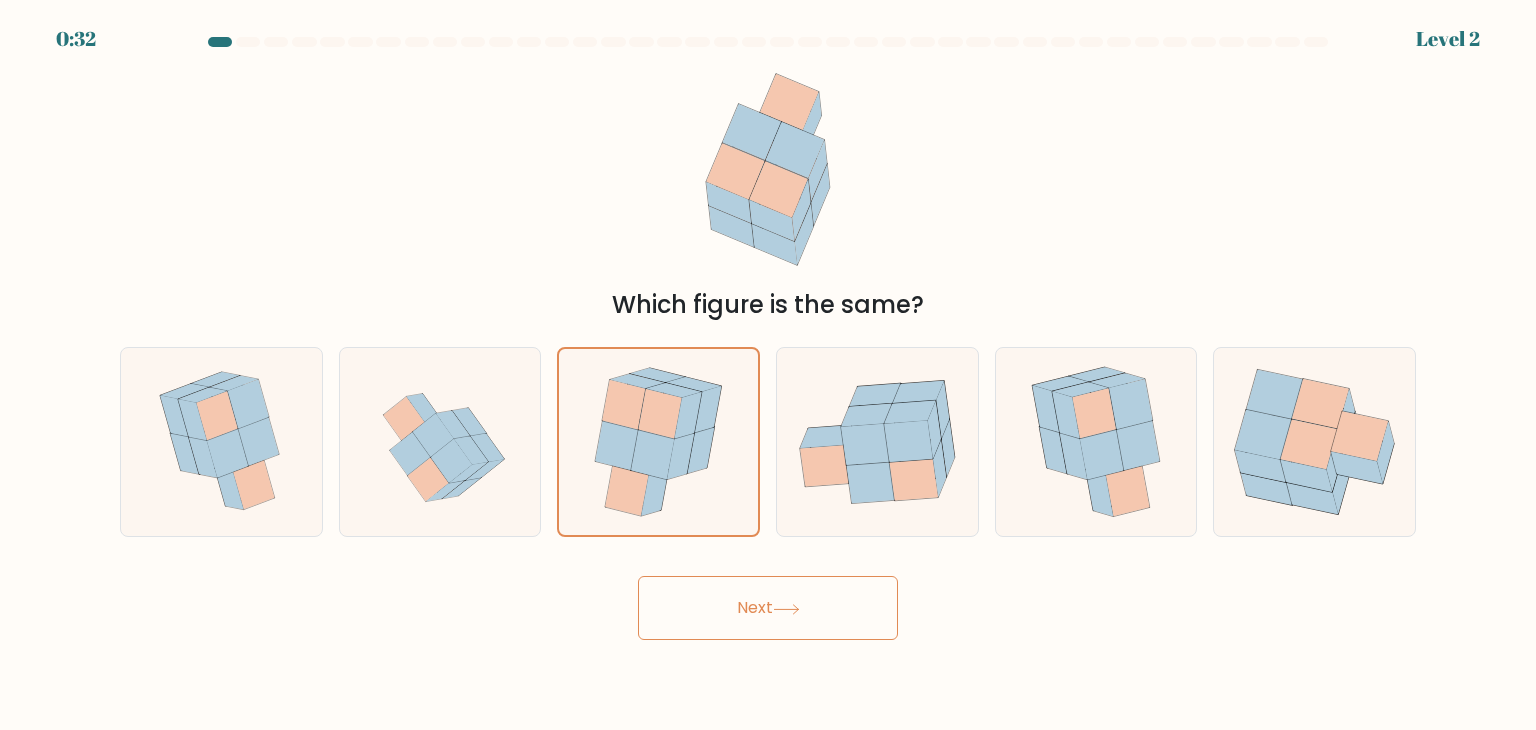 click on "Next" at bounding box center (768, 608) 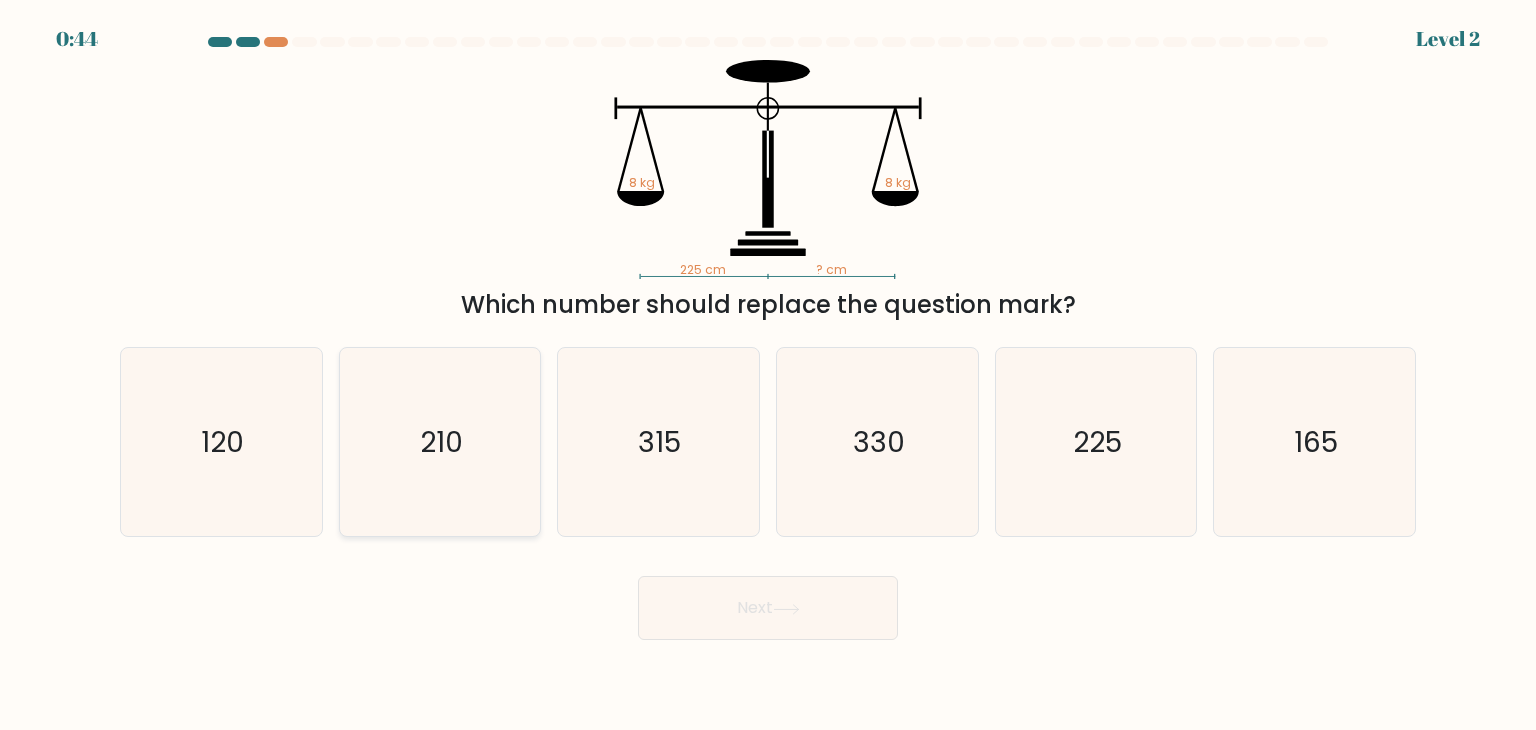 scroll, scrollTop: 0, scrollLeft: 0, axis: both 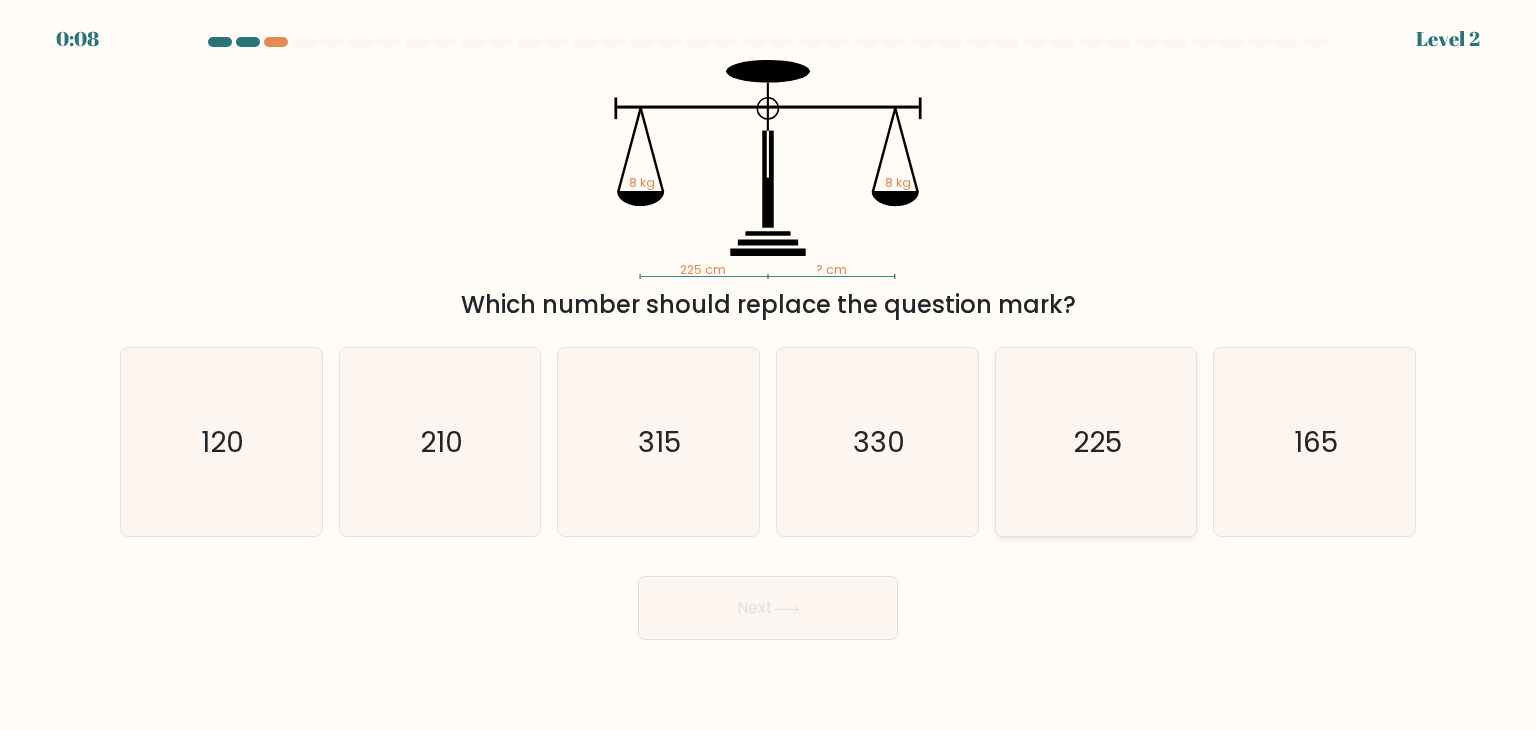 click on "225" at bounding box center (1096, 442) 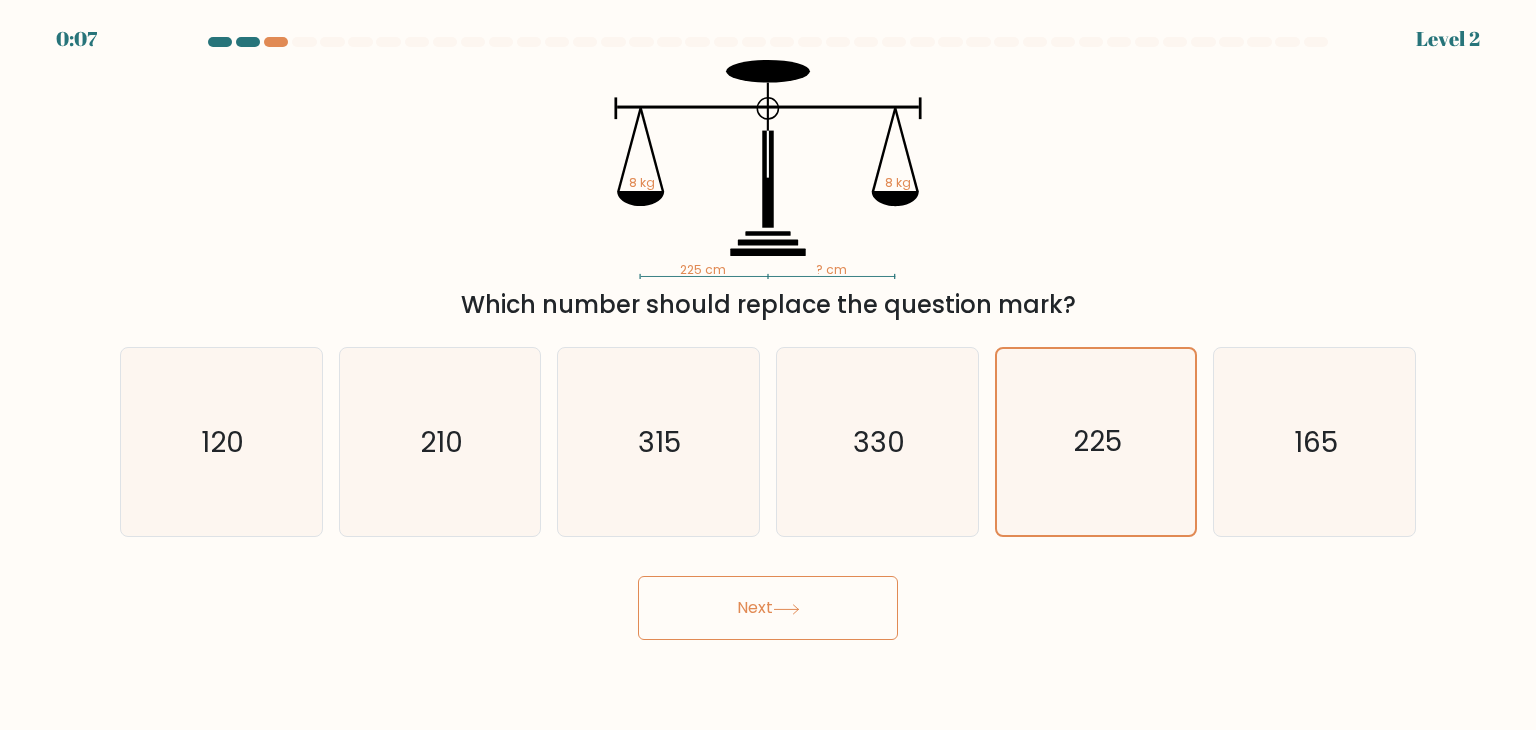 click on "Next" at bounding box center (768, 608) 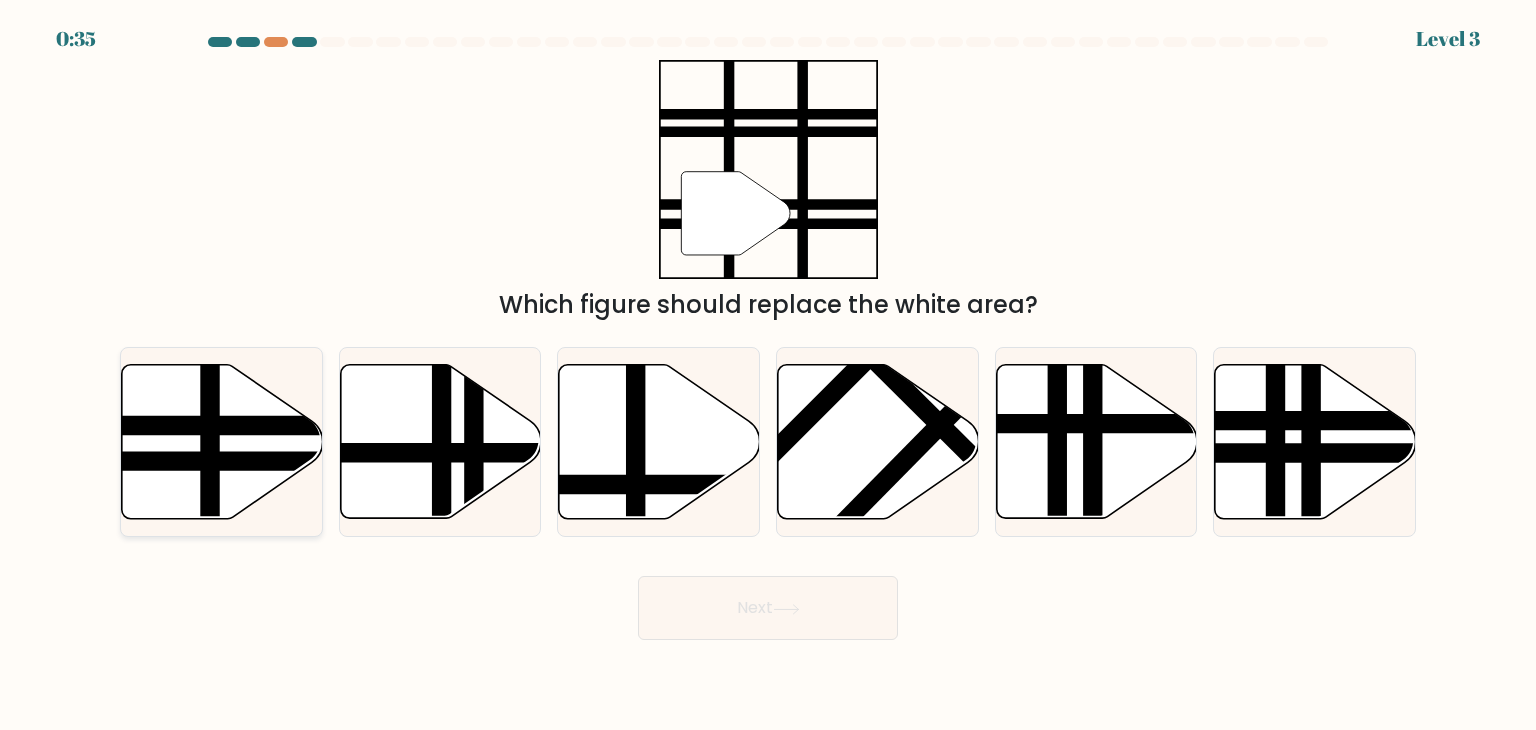 click at bounding box center [283, 425] 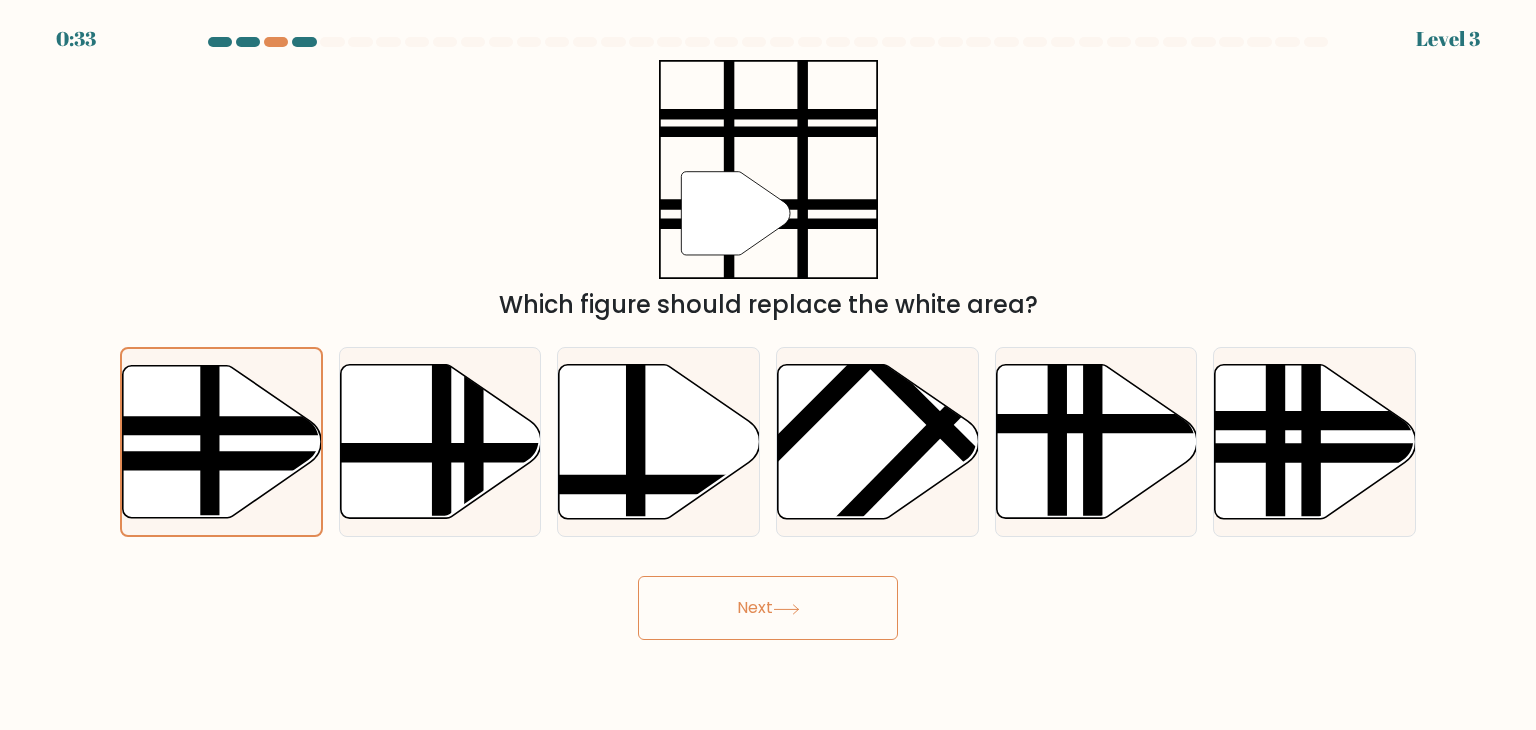 click on "Next" at bounding box center (768, 608) 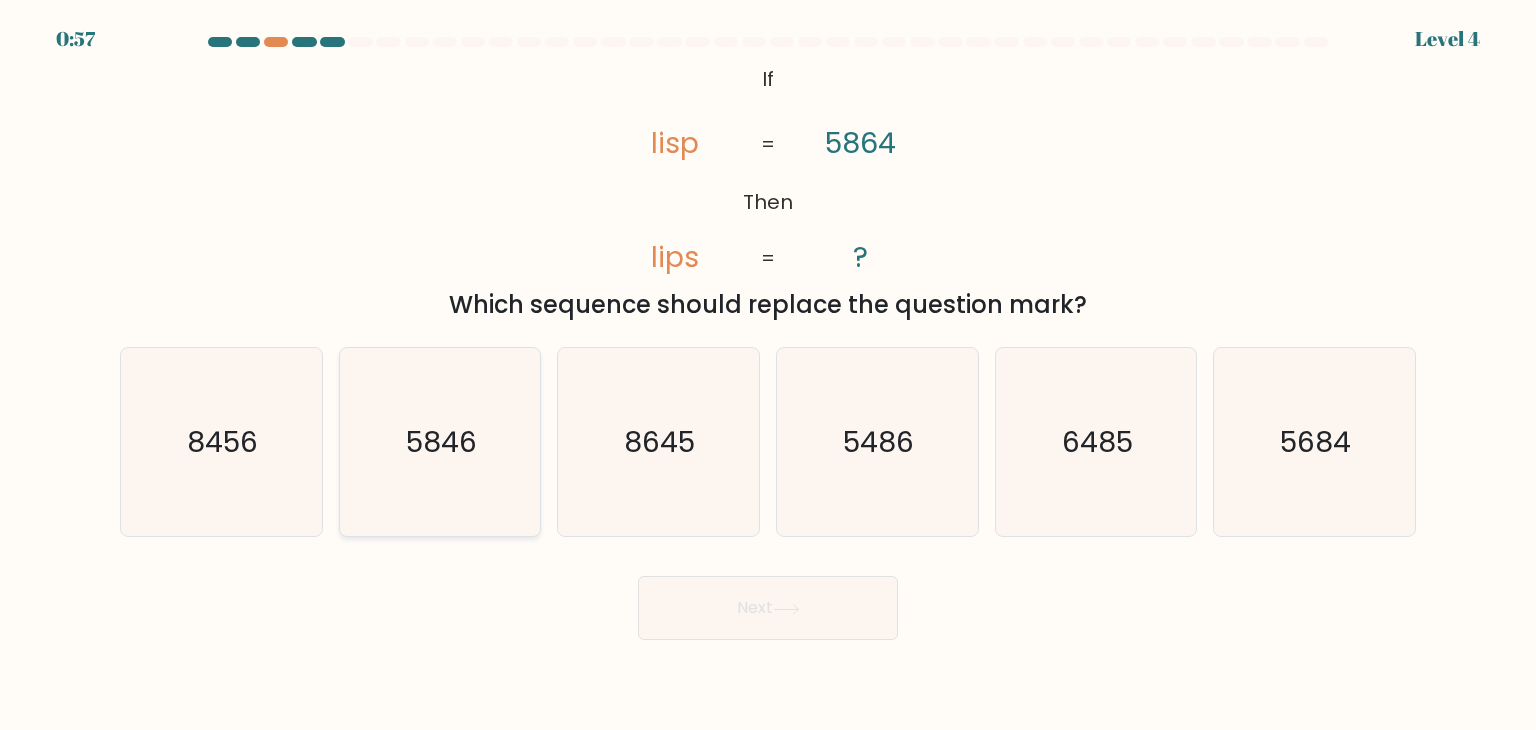 click on "5846" at bounding box center (440, 442) 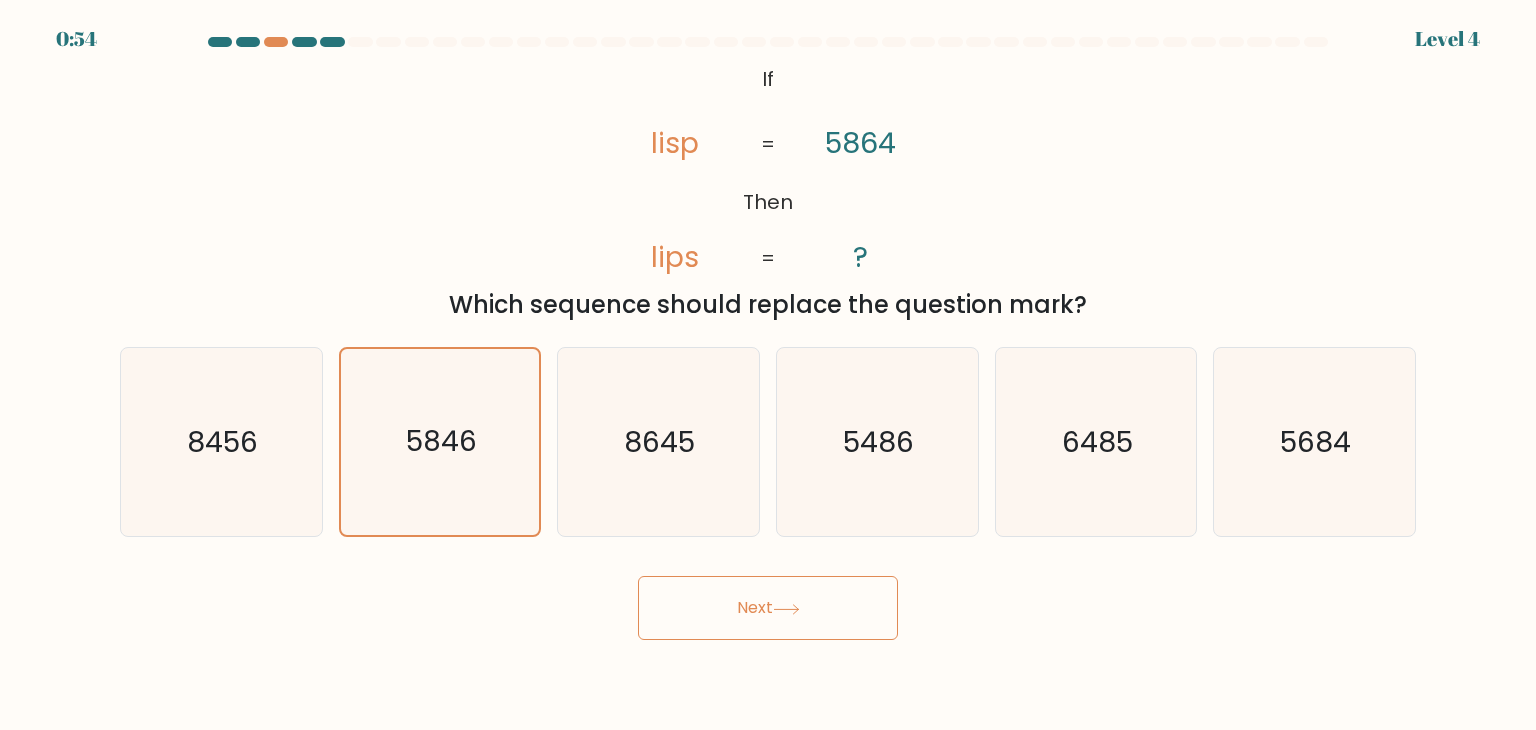 click on "Next" at bounding box center [768, 608] 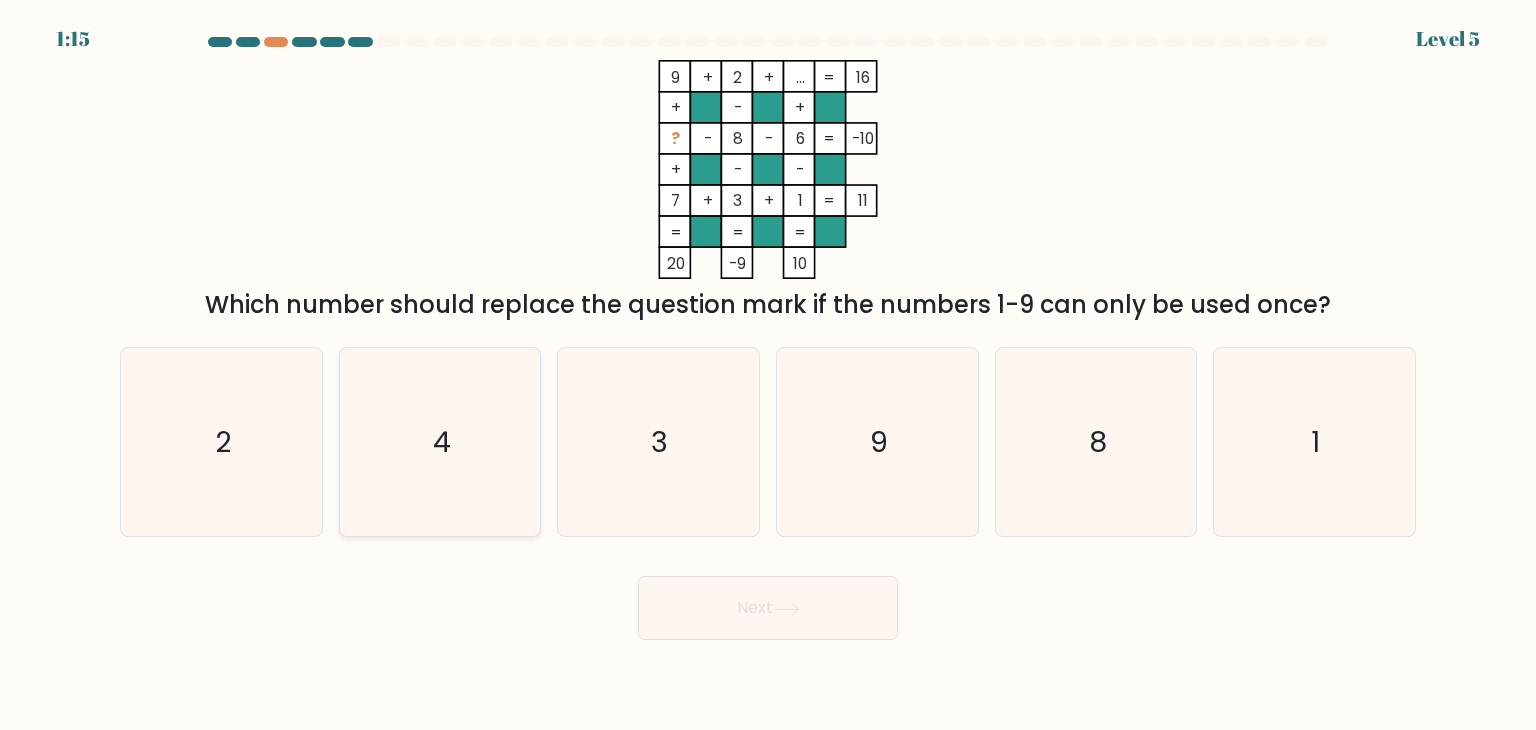 click on "4" at bounding box center (440, 442) 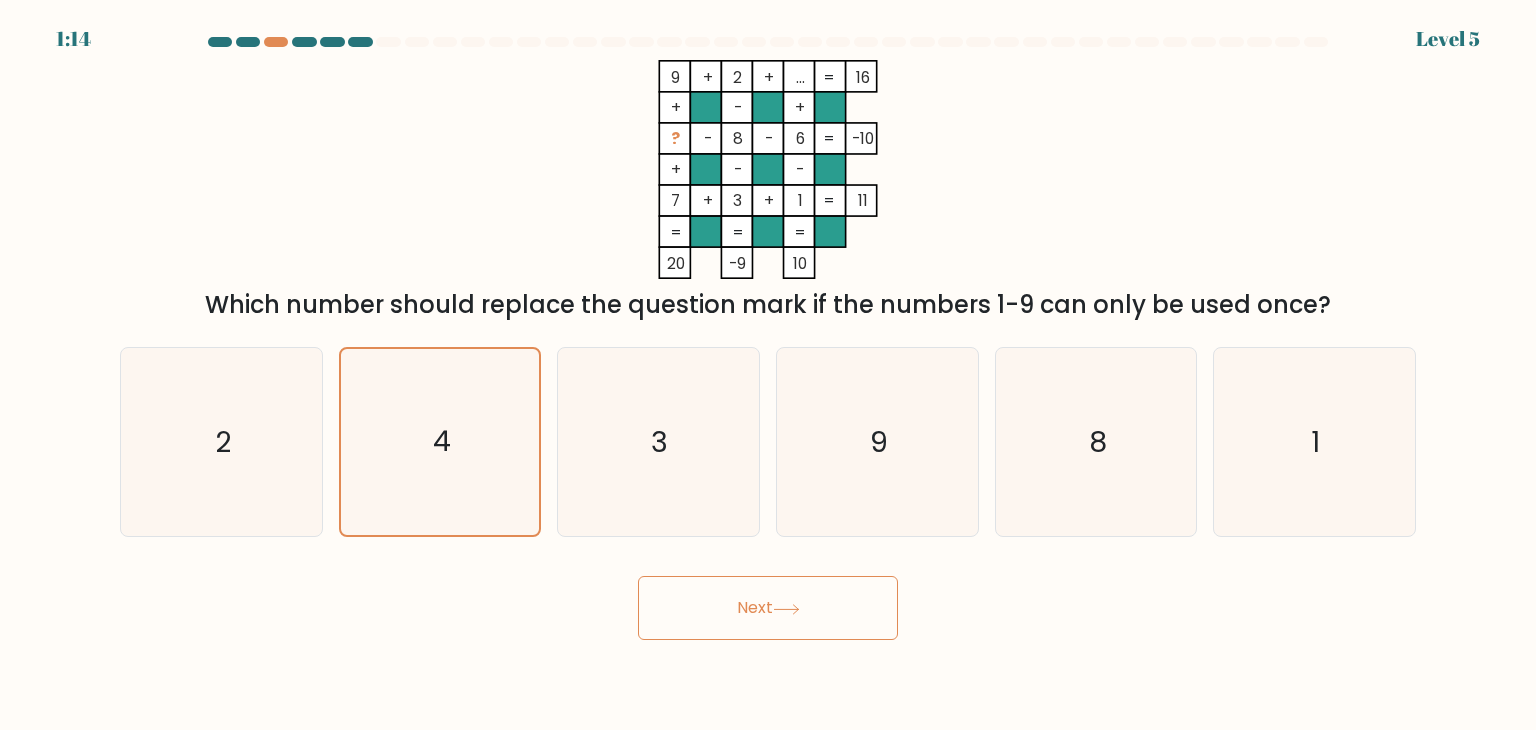 click on "Next" at bounding box center [768, 608] 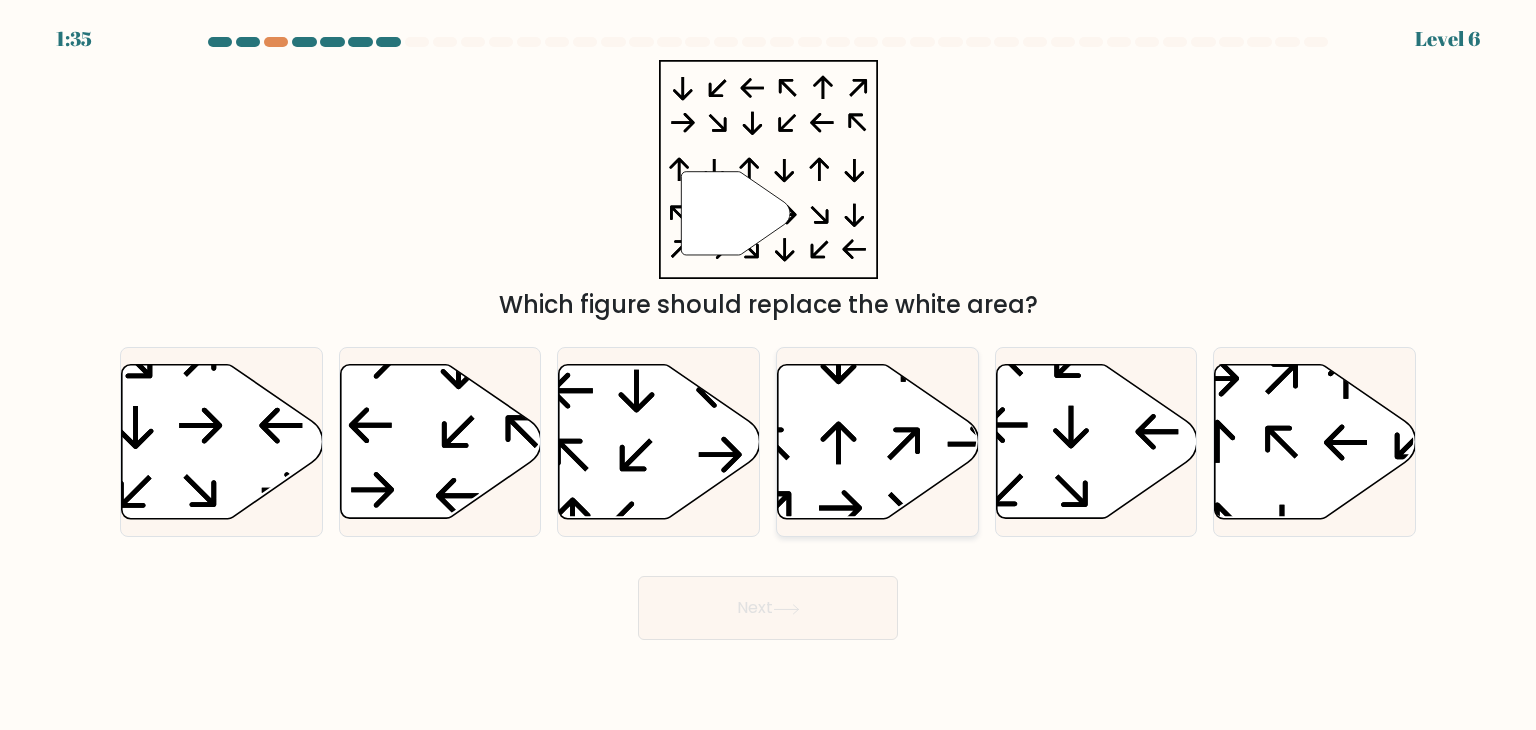 click at bounding box center [878, 442] 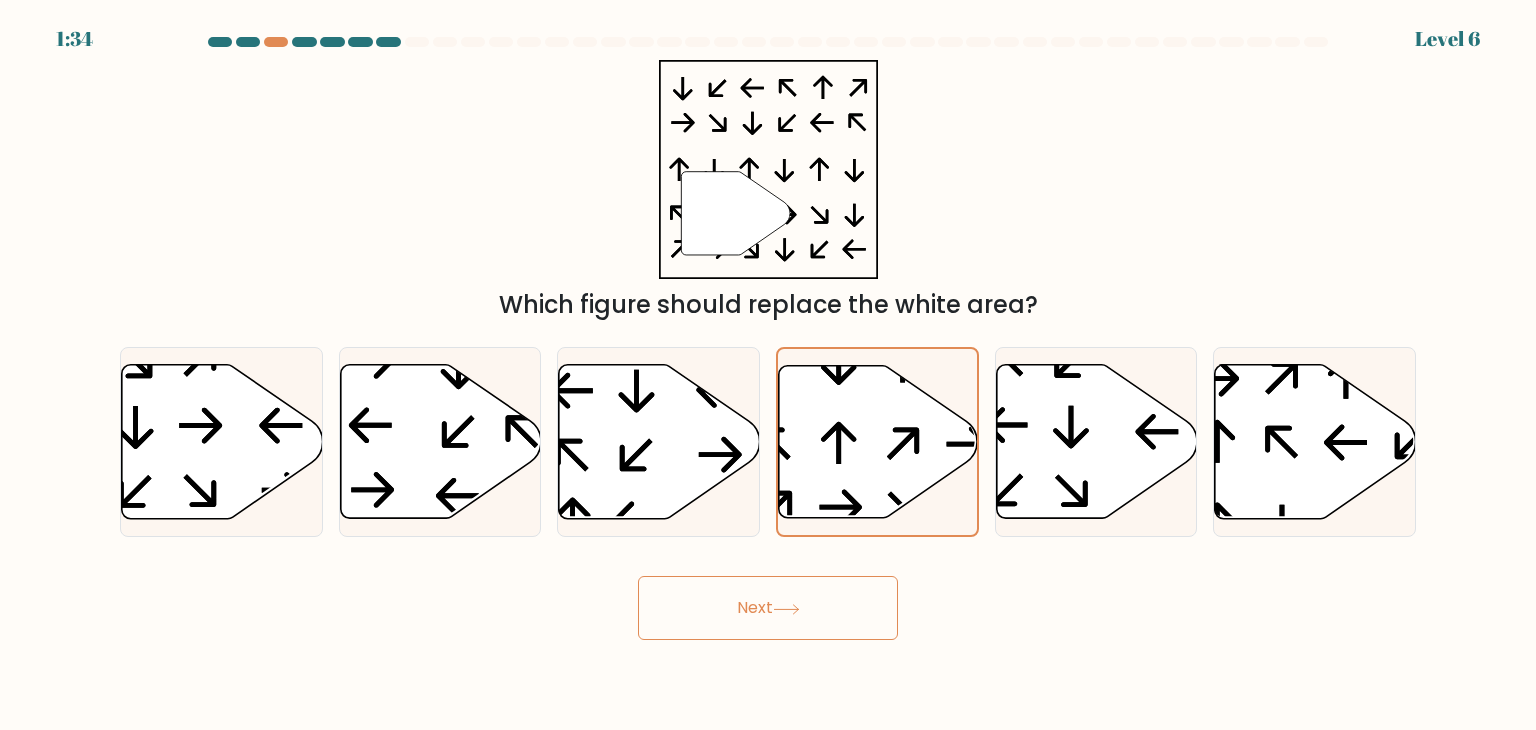 click at bounding box center [786, 609] 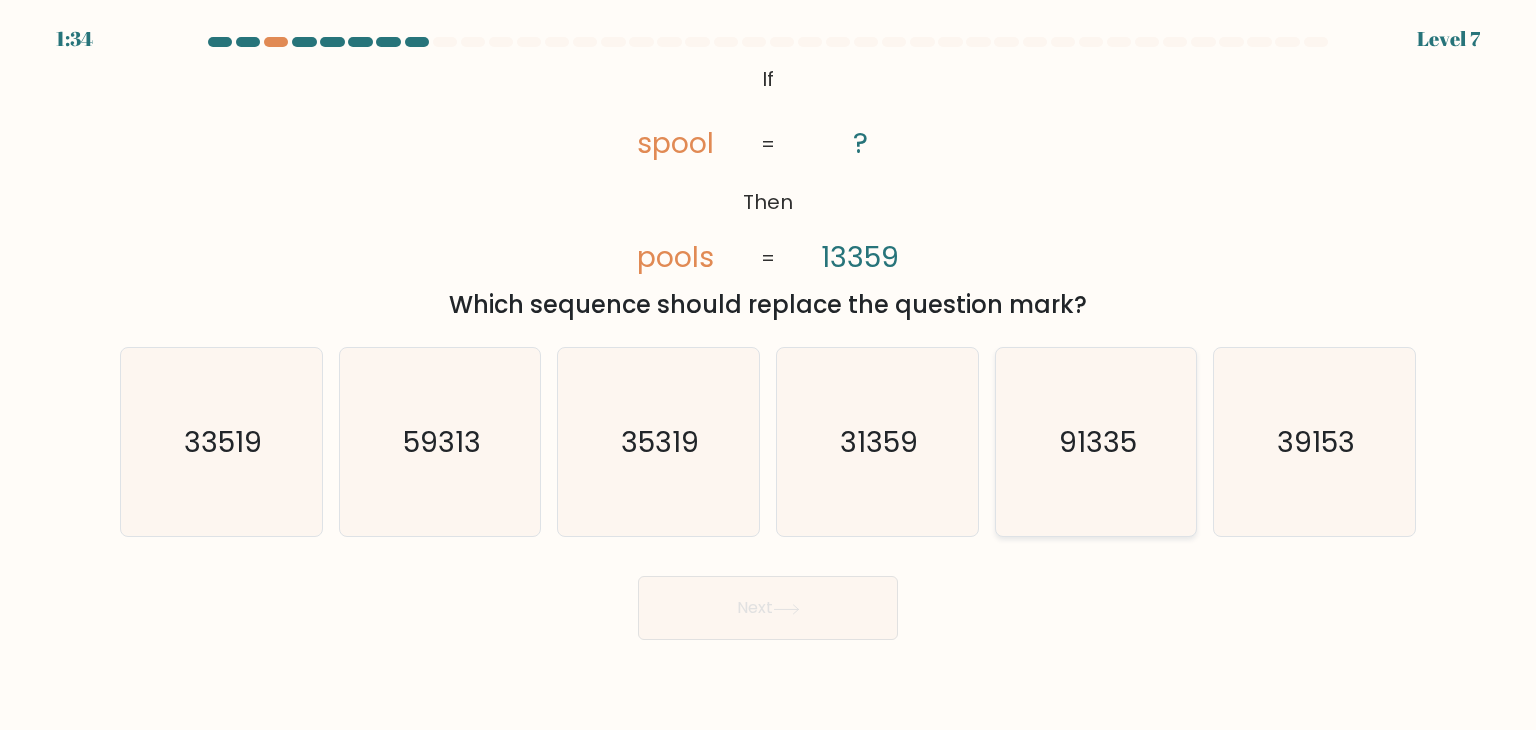 click on "91335" at bounding box center (1098, 442) 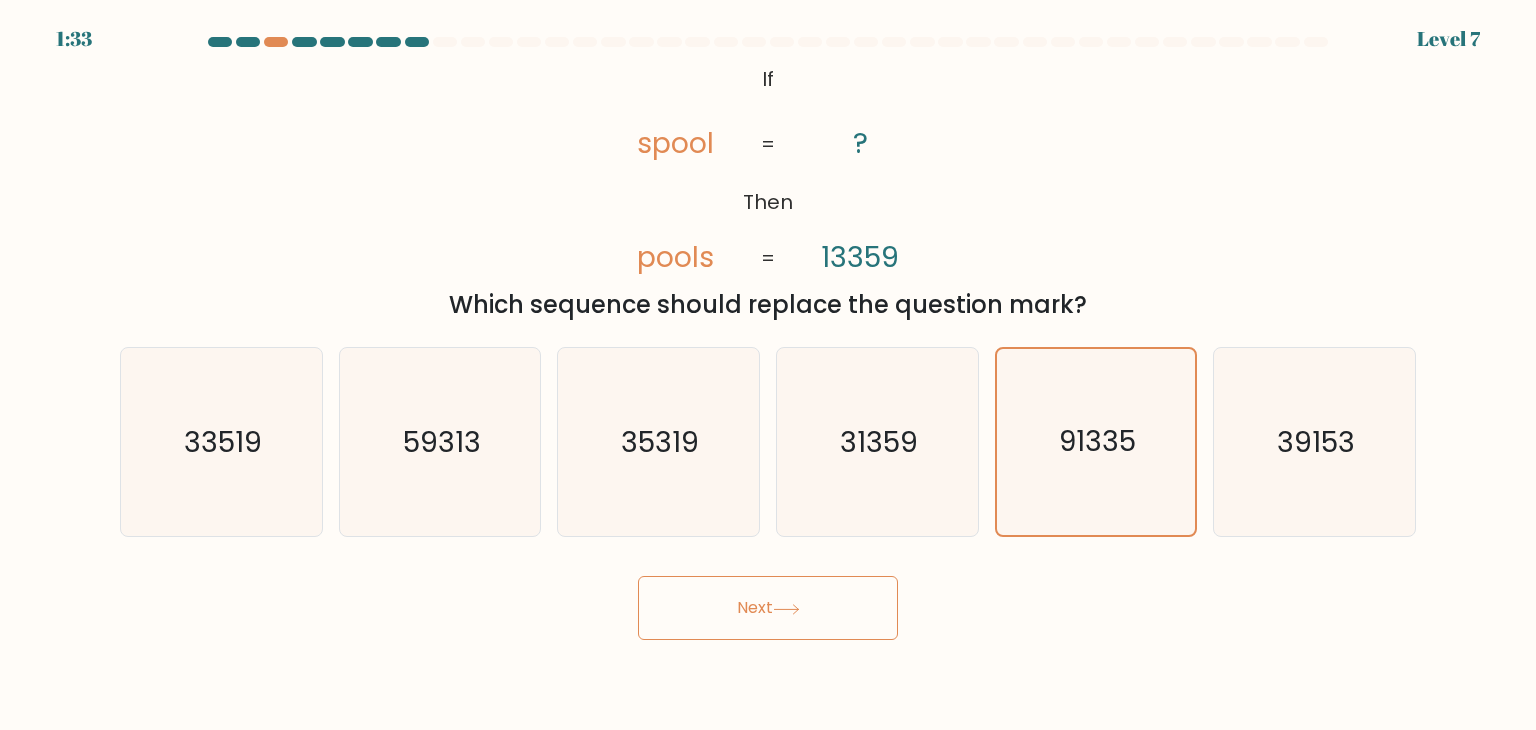 click on "Next" at bounding box center (768, 608) 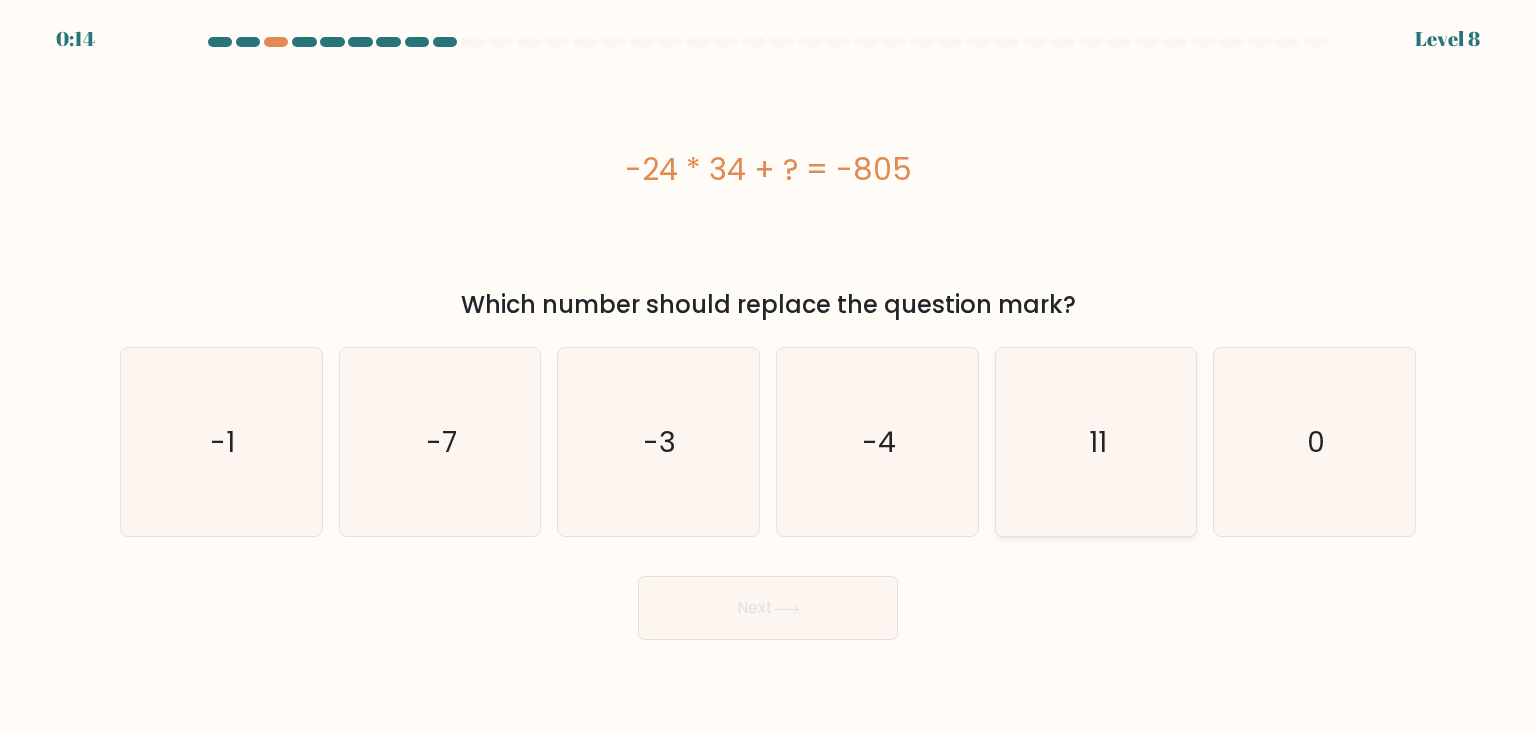 click on "11" at bounding box center [1096, 442] 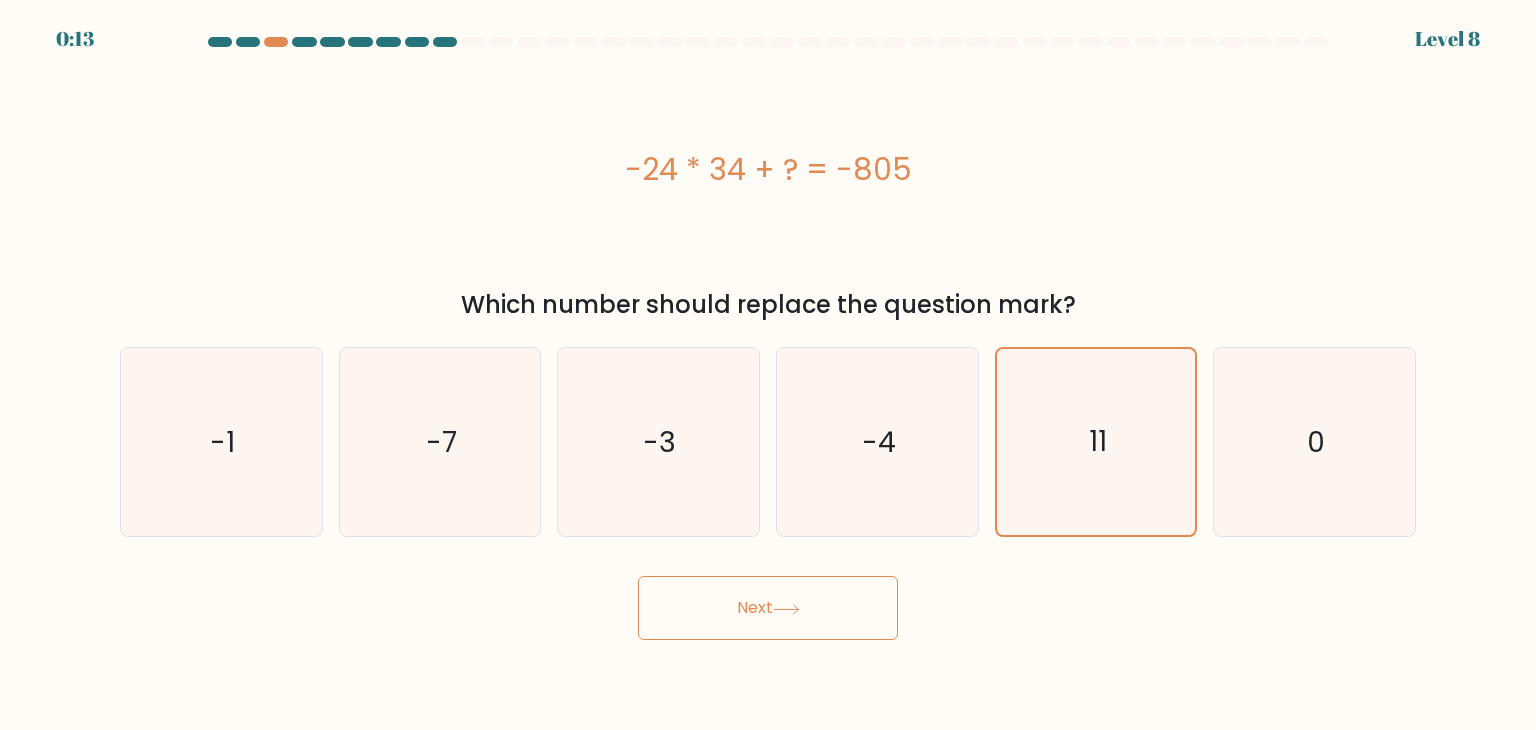 click on "Next" at bounding box center [768, 608] 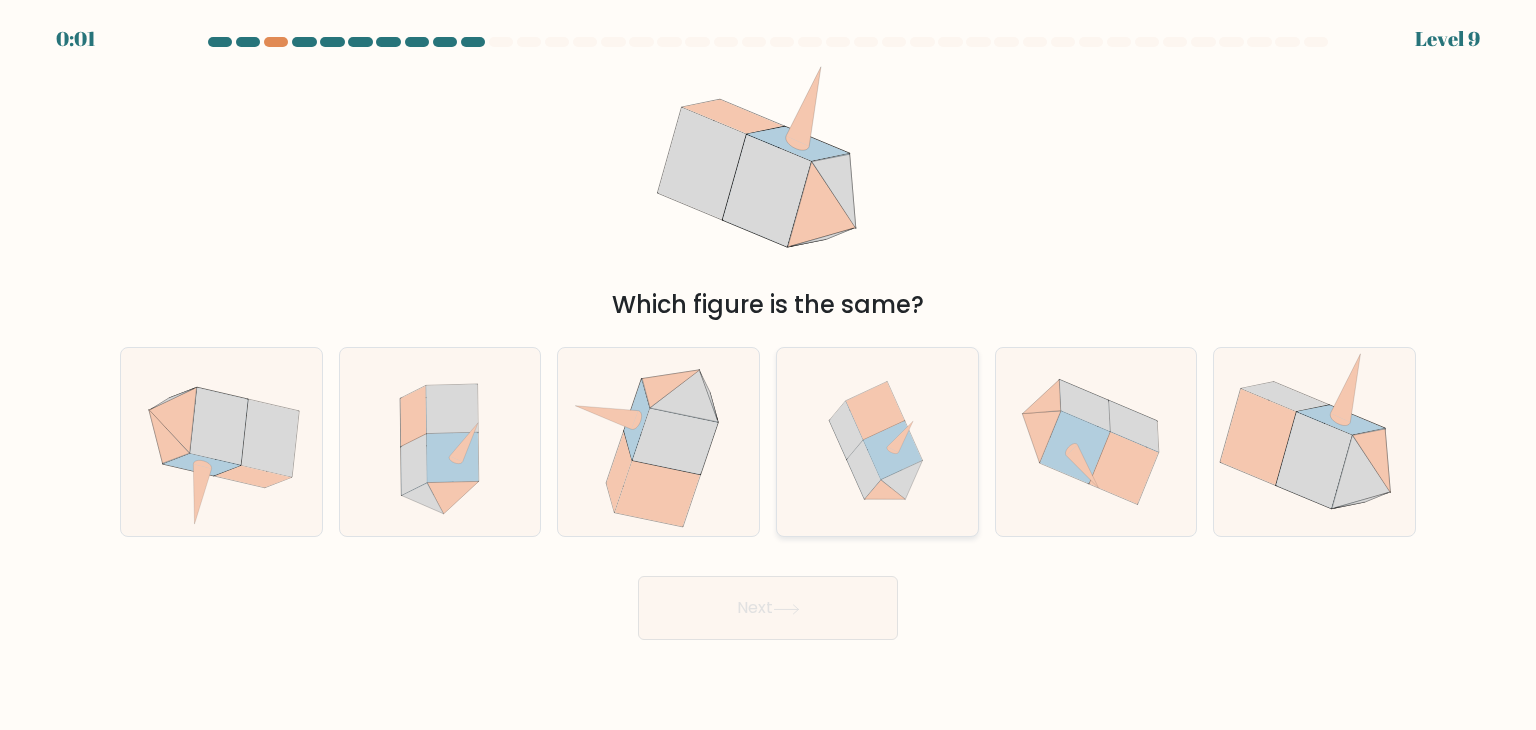 click at bounding box center (877, 442) 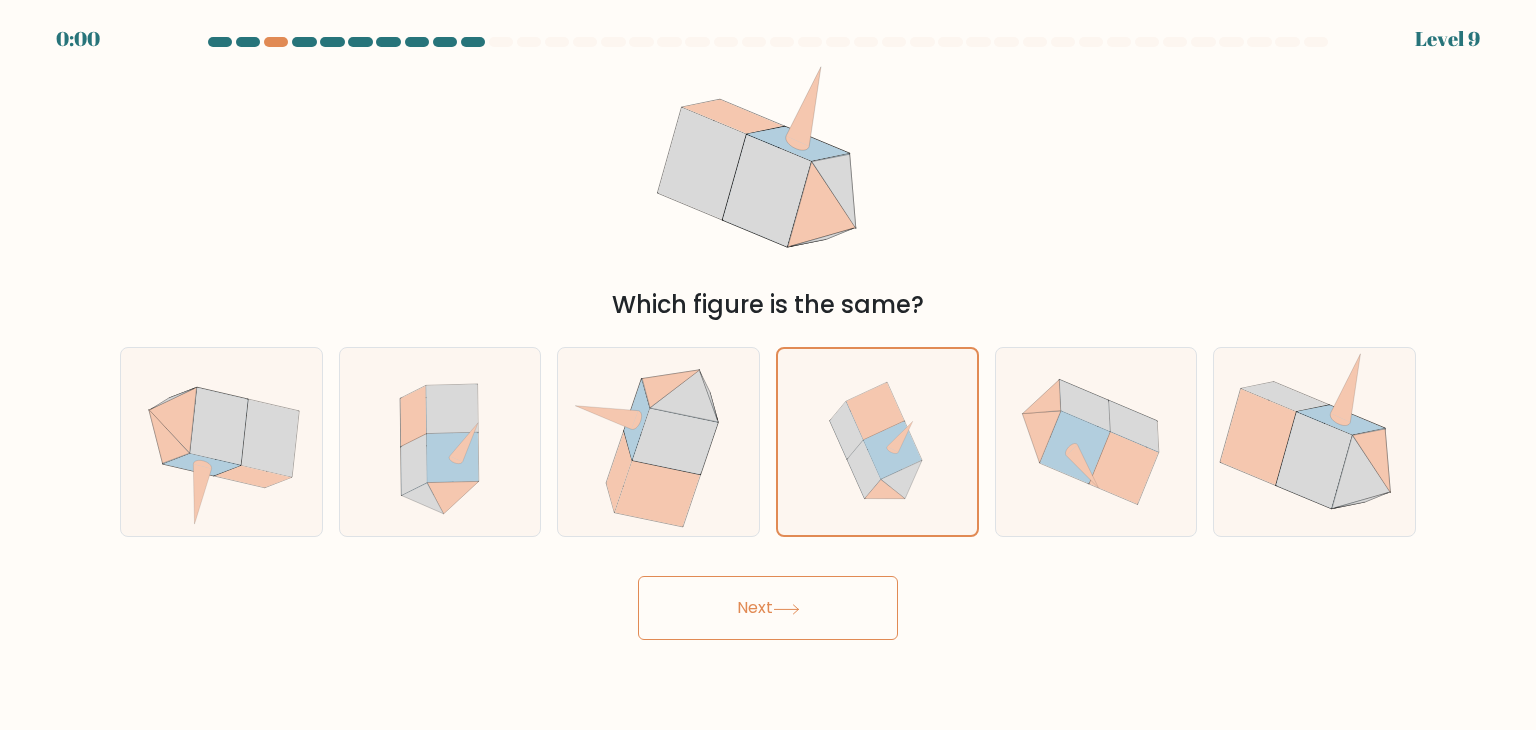 click on "Next" at bounding box center [768, 608] 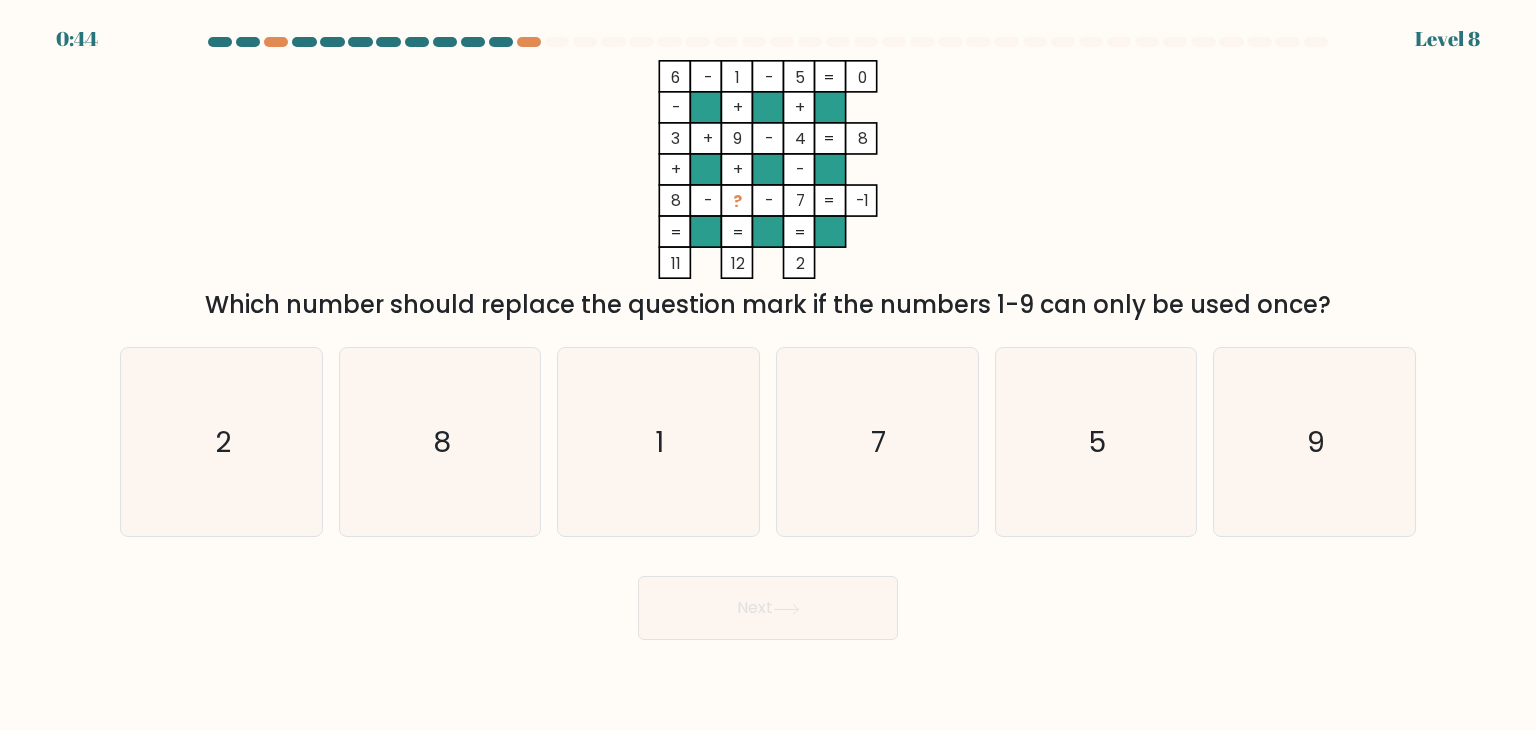 scroll, scrollTop: 0, scrollLeft: 0, axis: both 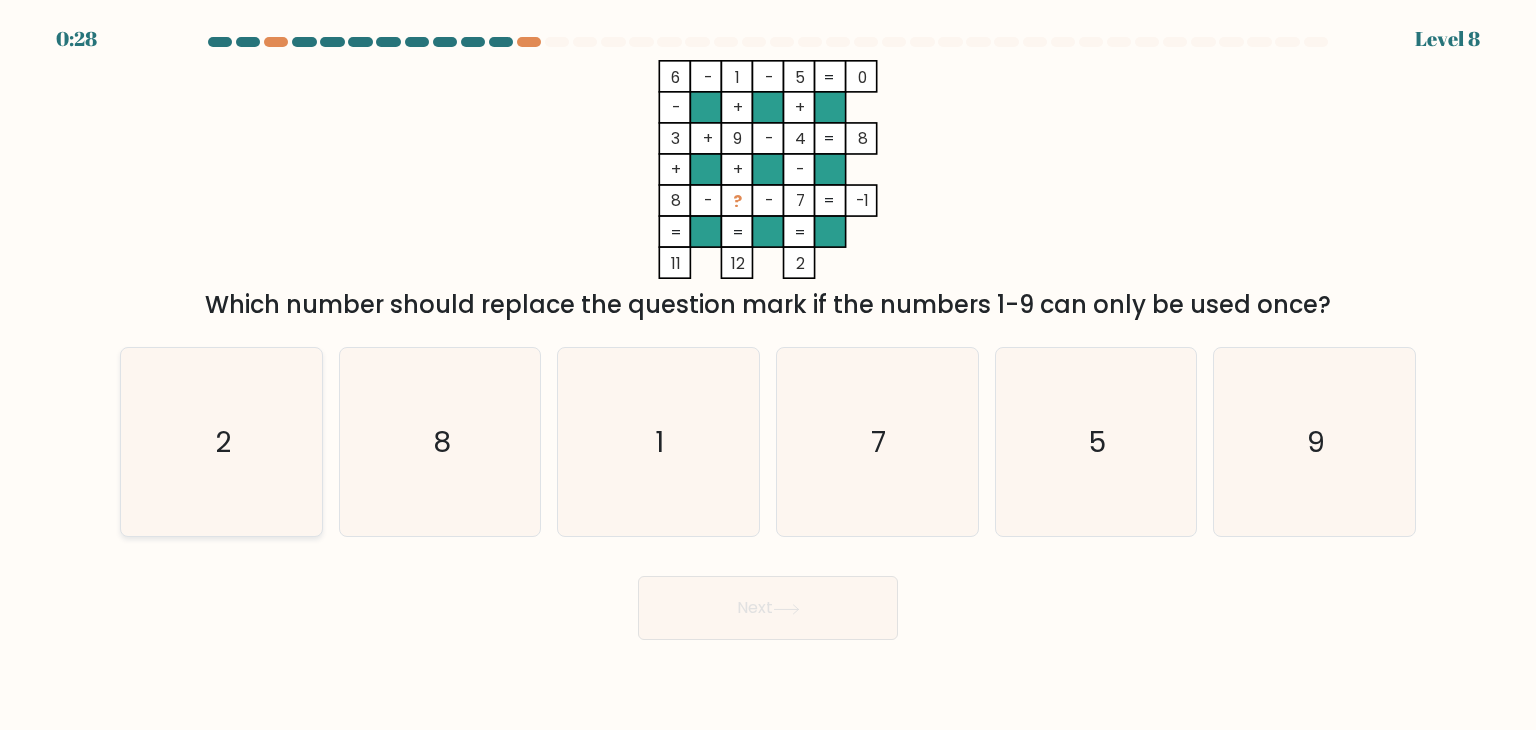 click on "2" at bounding box center [221, 442] 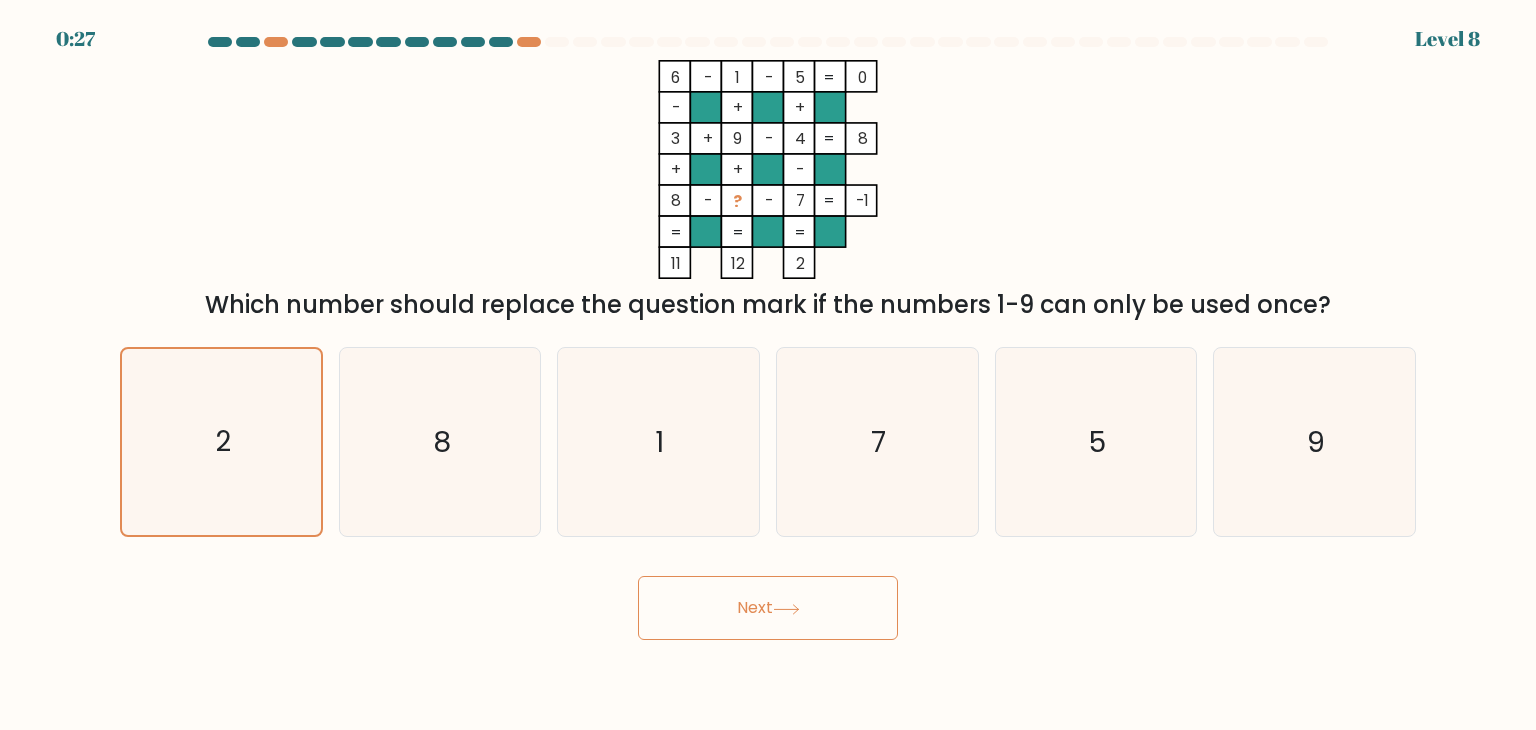 click on "Next" at bounding box center (768, 608) 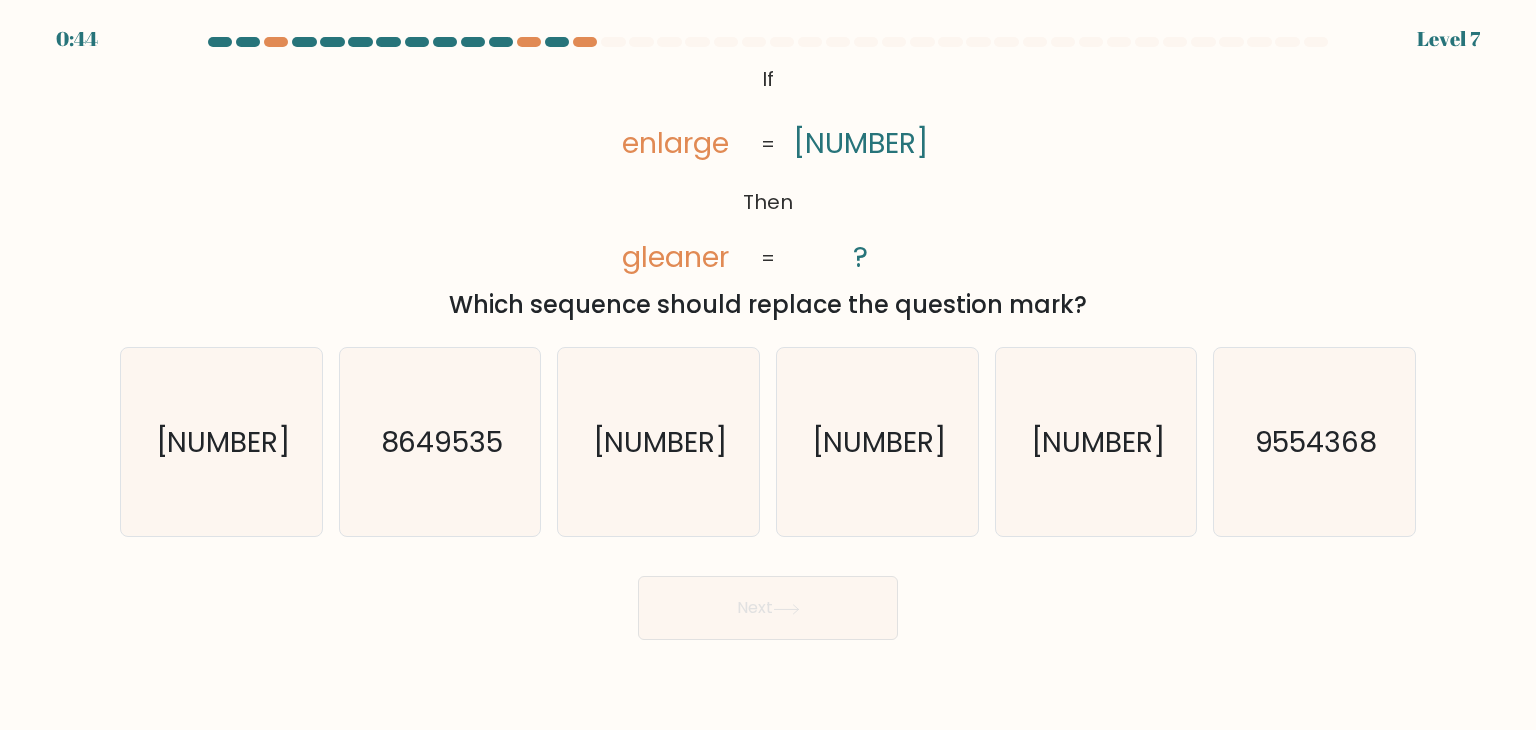 scroll, scrollTop: 0, scrollLeft: 0, axis: both 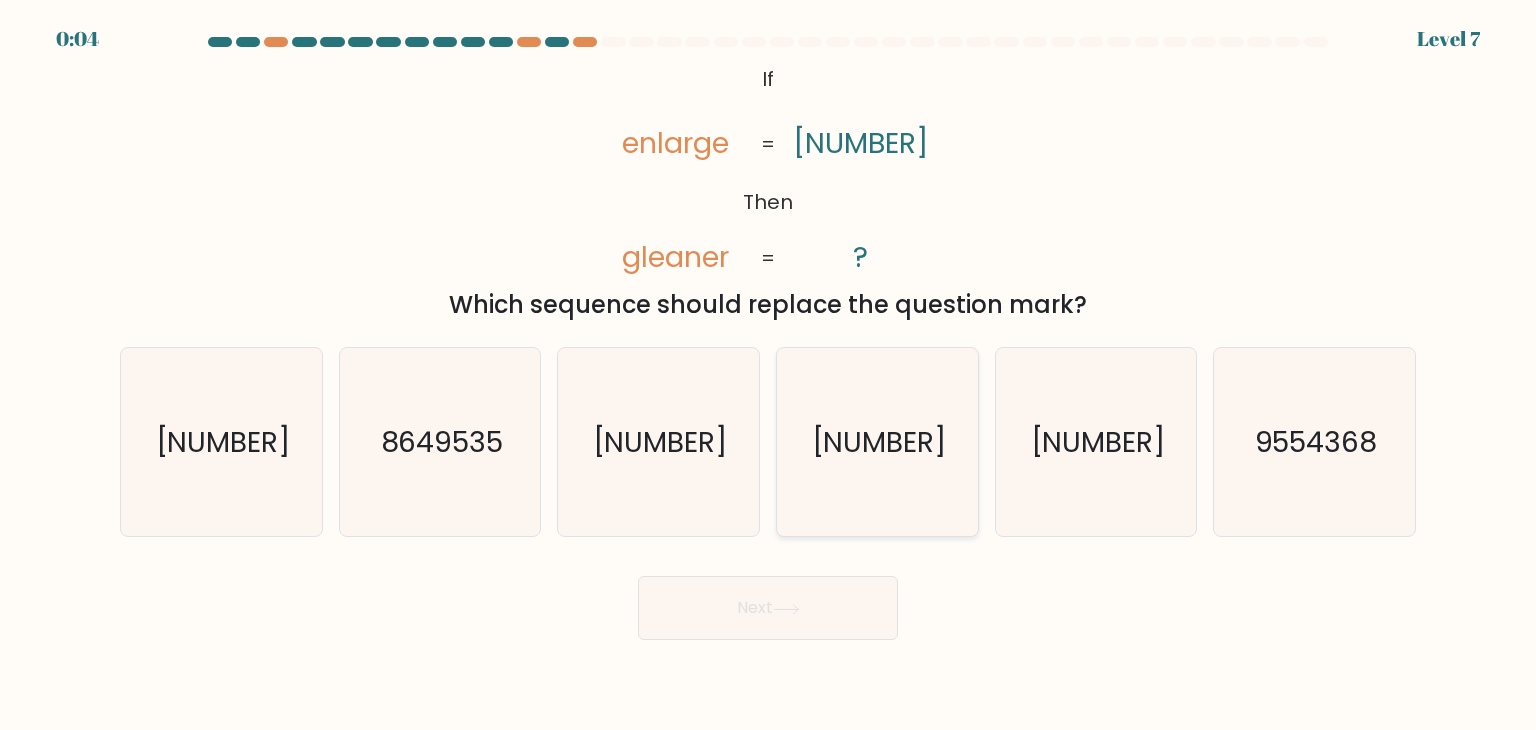 click on "[NUMBER]" at bounding box center (877, 442) 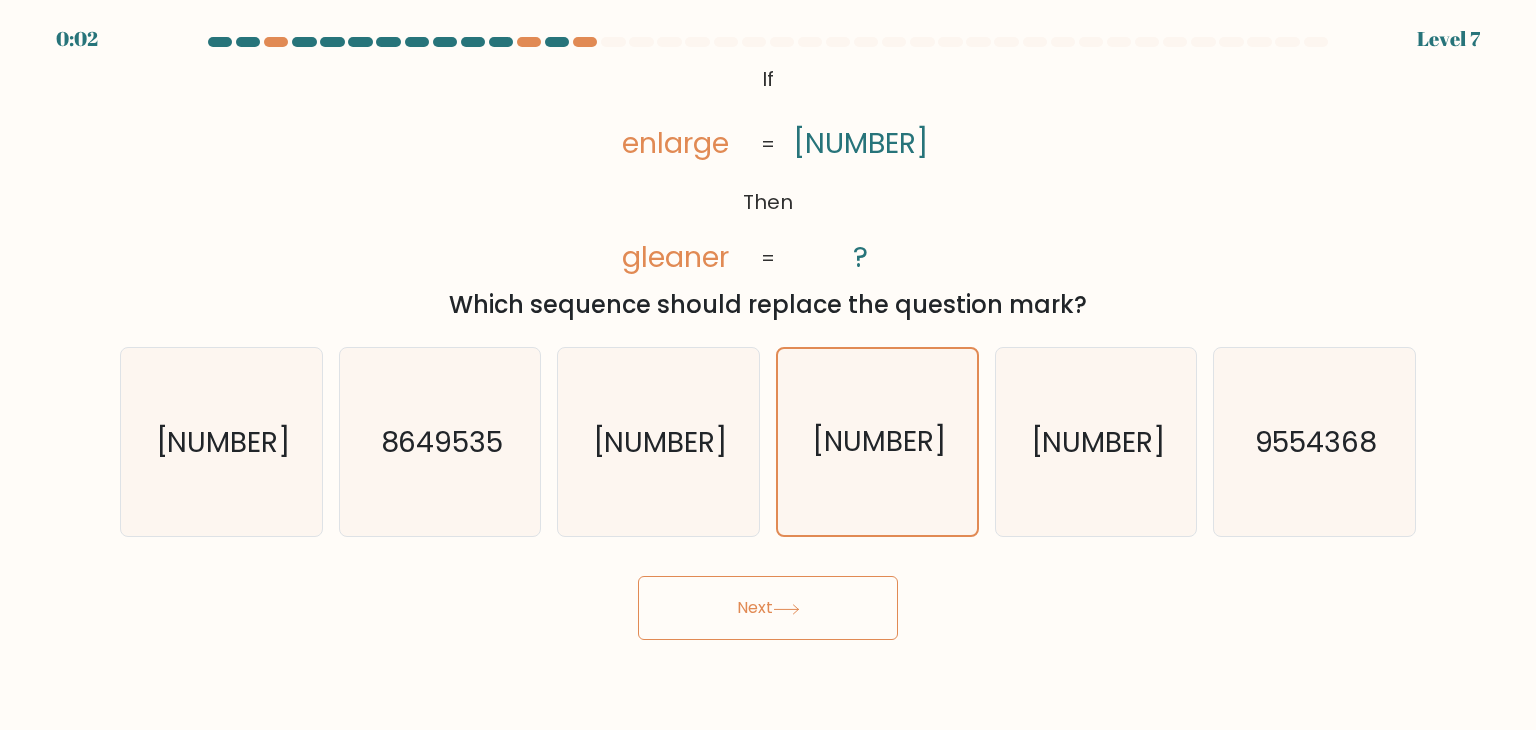 click on "Next" at bounding box center (768, 608) 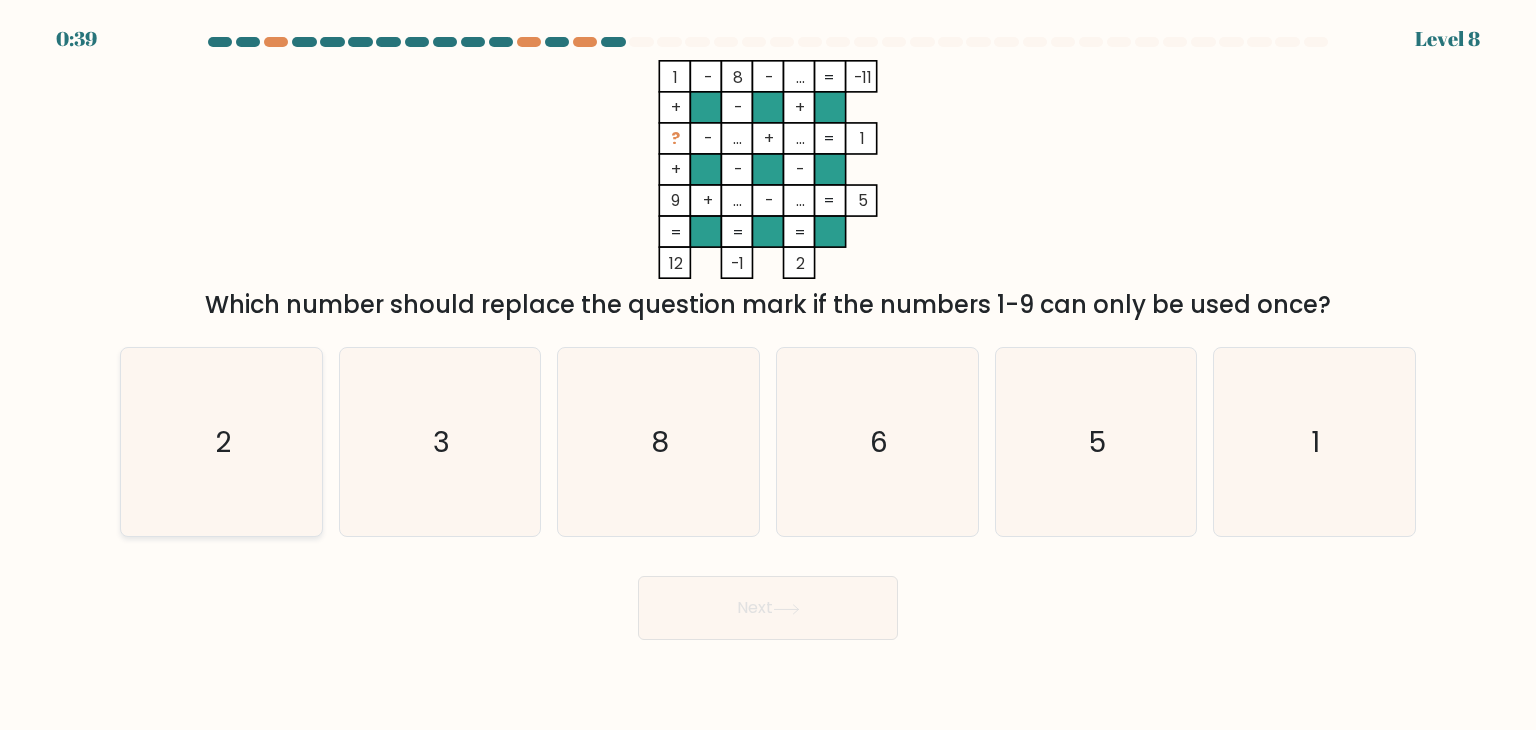 click on "2" at bounding box center (221, 442) 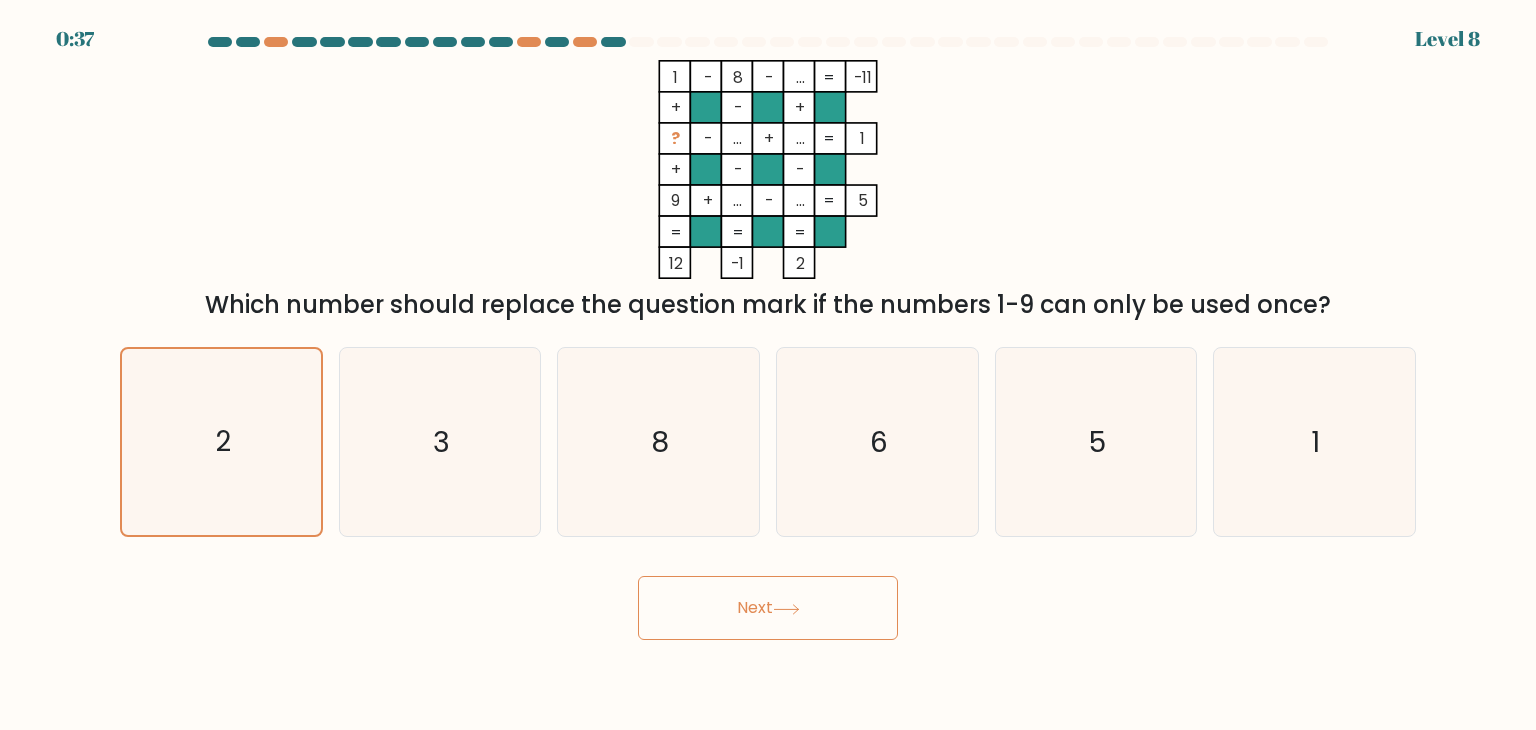 click on "Next" at bounding box center (768, 608) 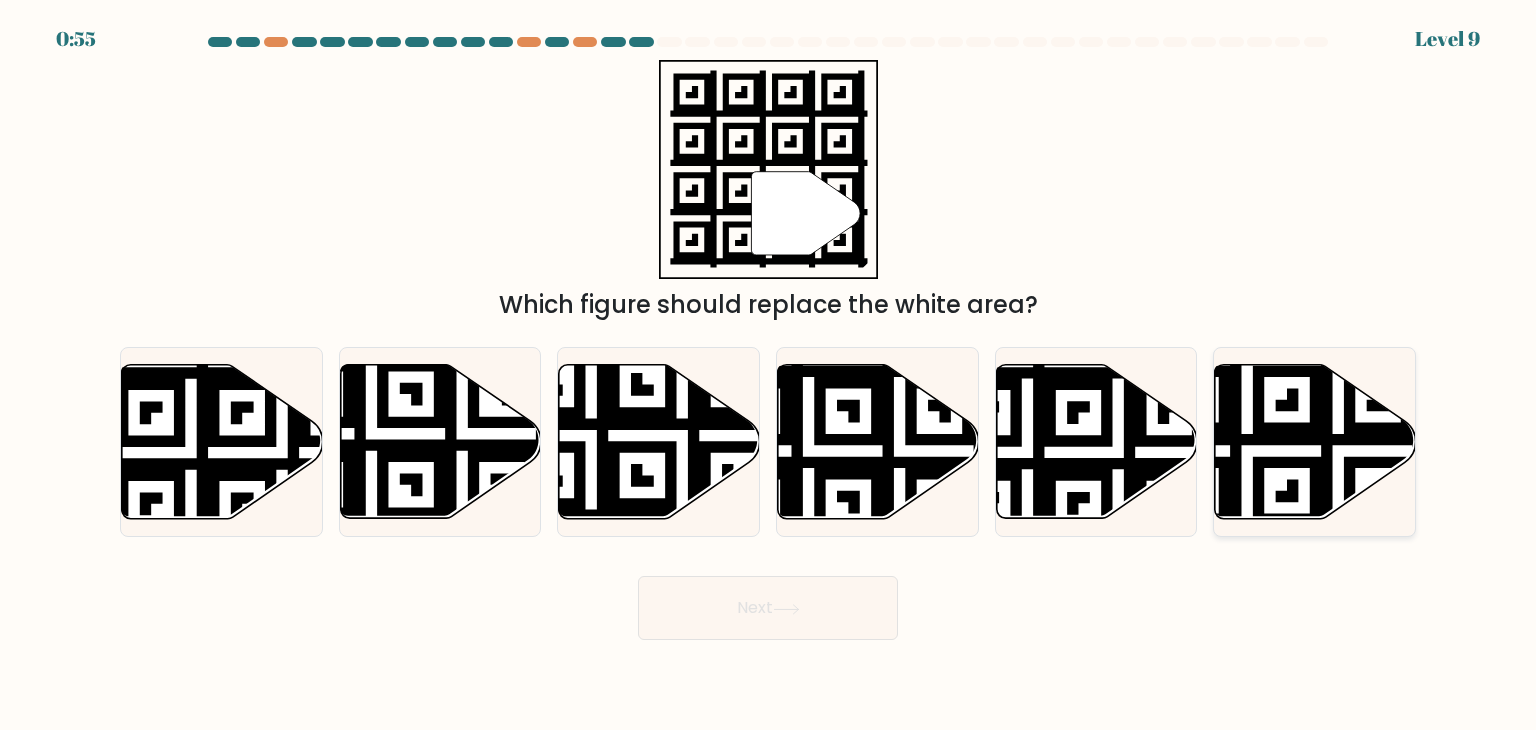 click at bounding box center (1247, 360) 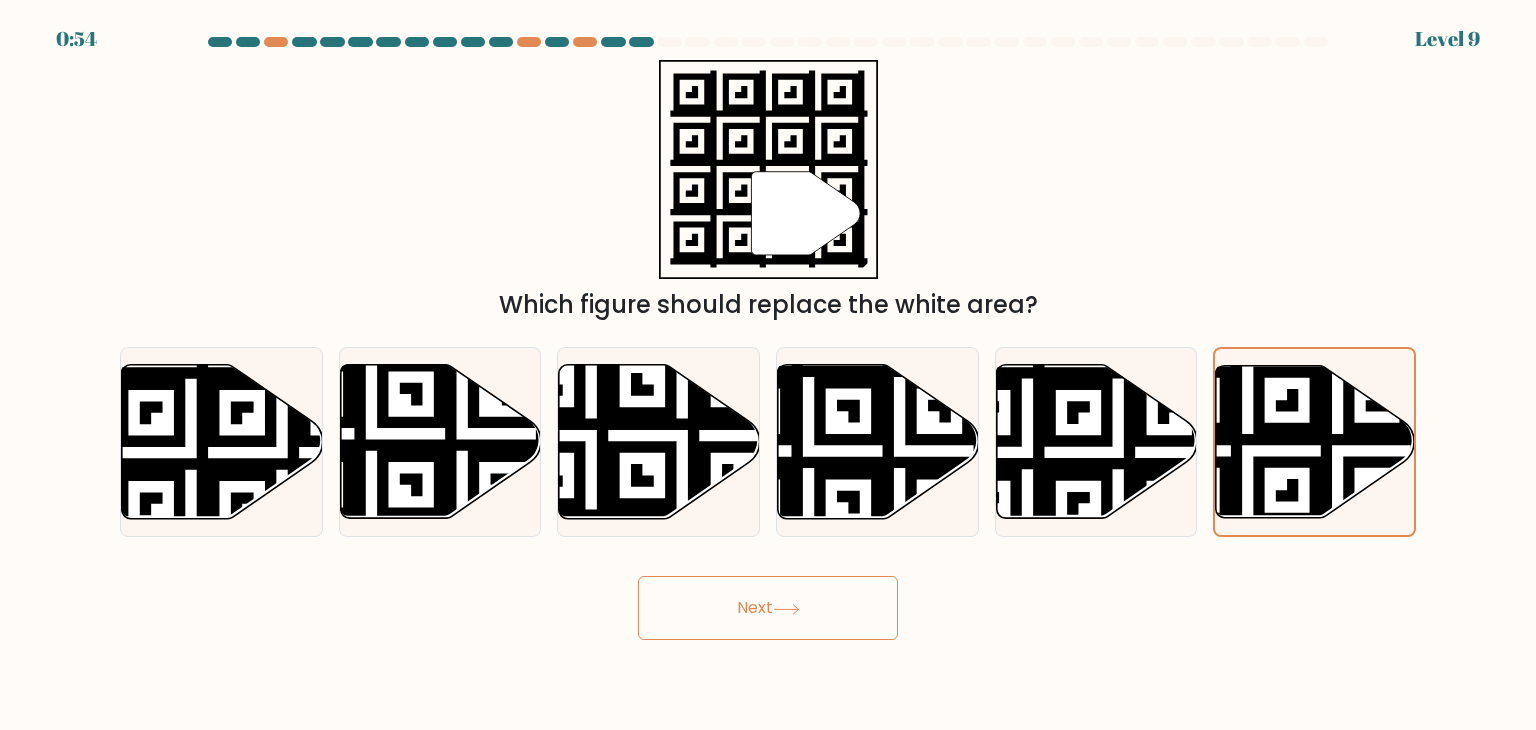 click on "Next" at bounding box center [768, 608] 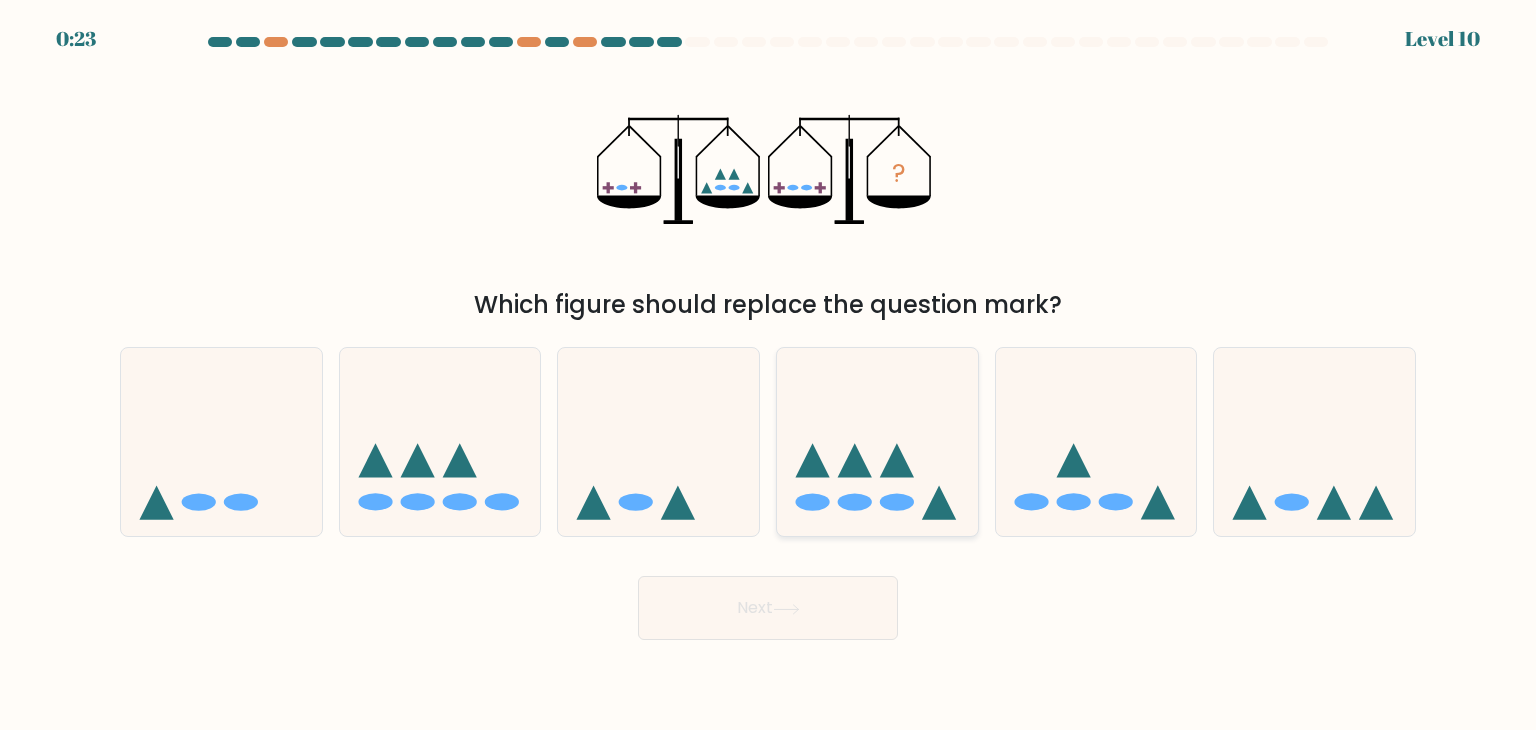click at bounding box center (877, 442) 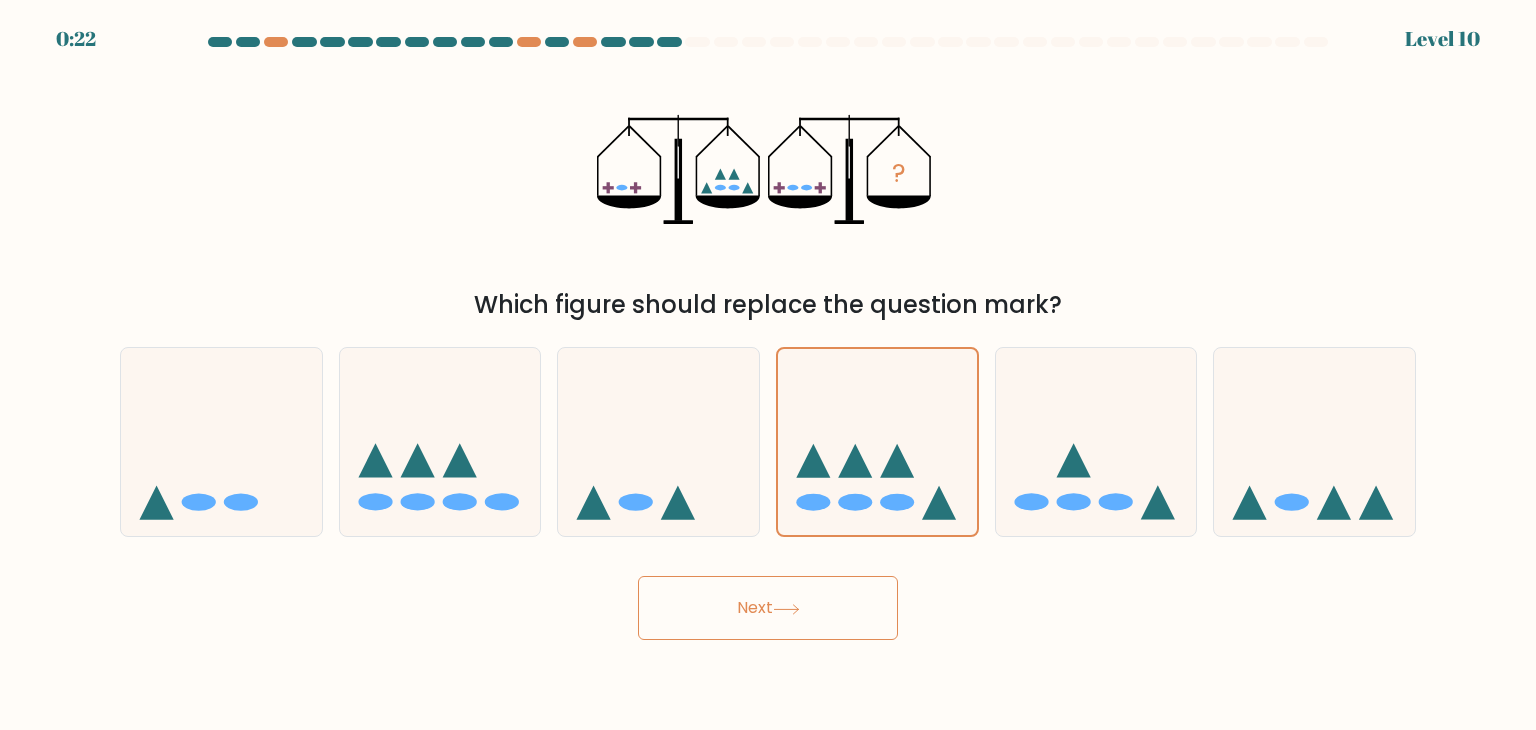 click on "Next" at bounding box center (768, 608) 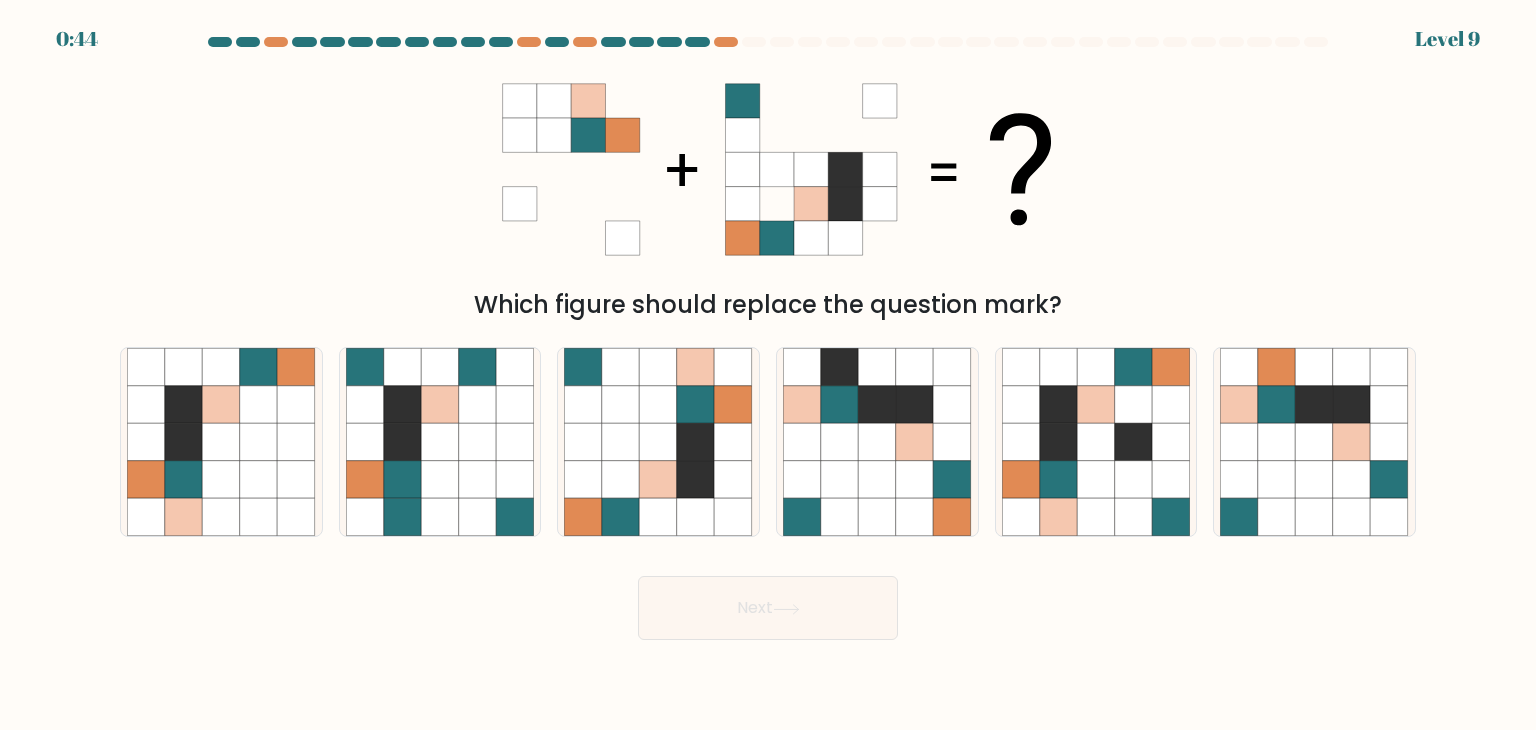 scroll, scrollTop: 0, scrollLeft: 0, axis: both 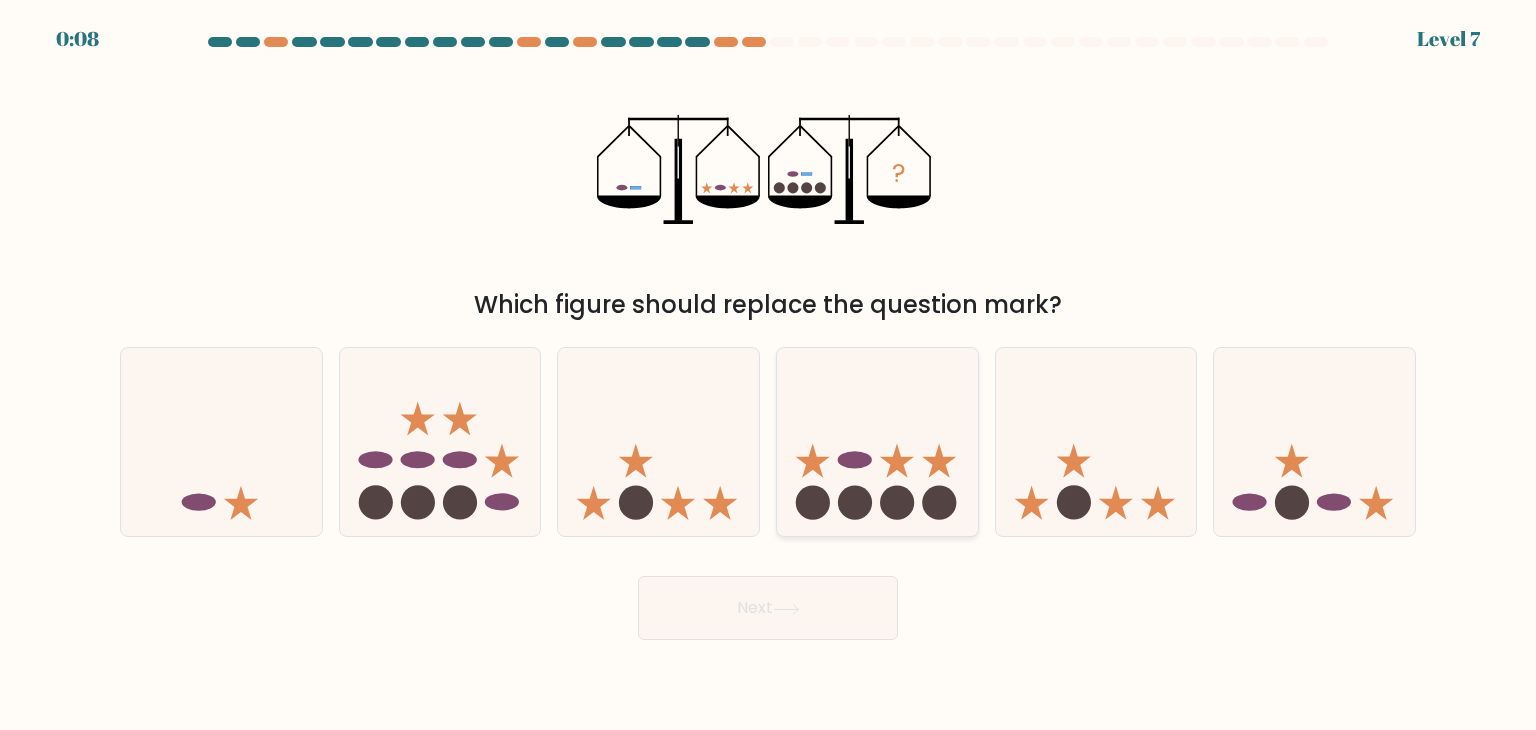 click at bounding box center (877, 442) 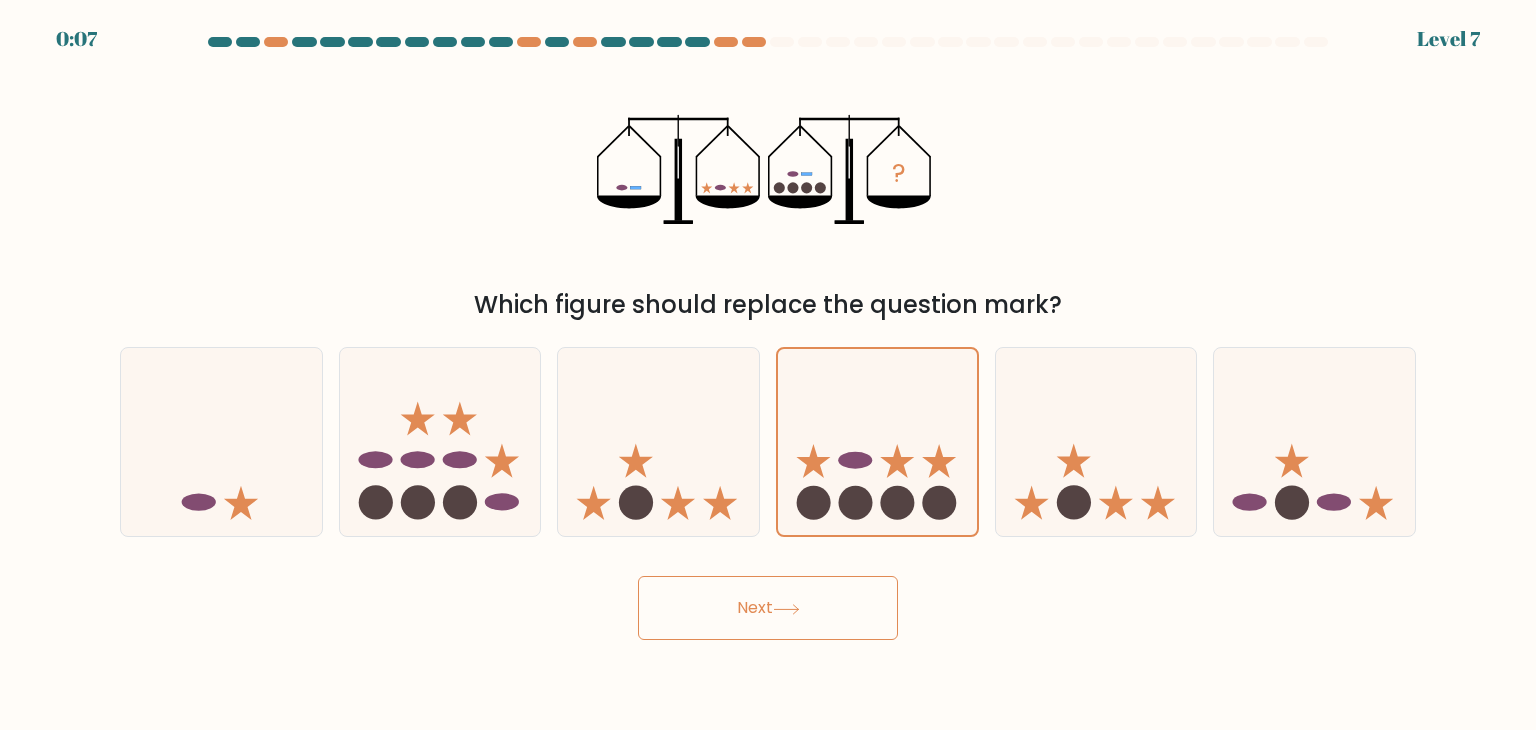 click at bounding box center [786, 608] 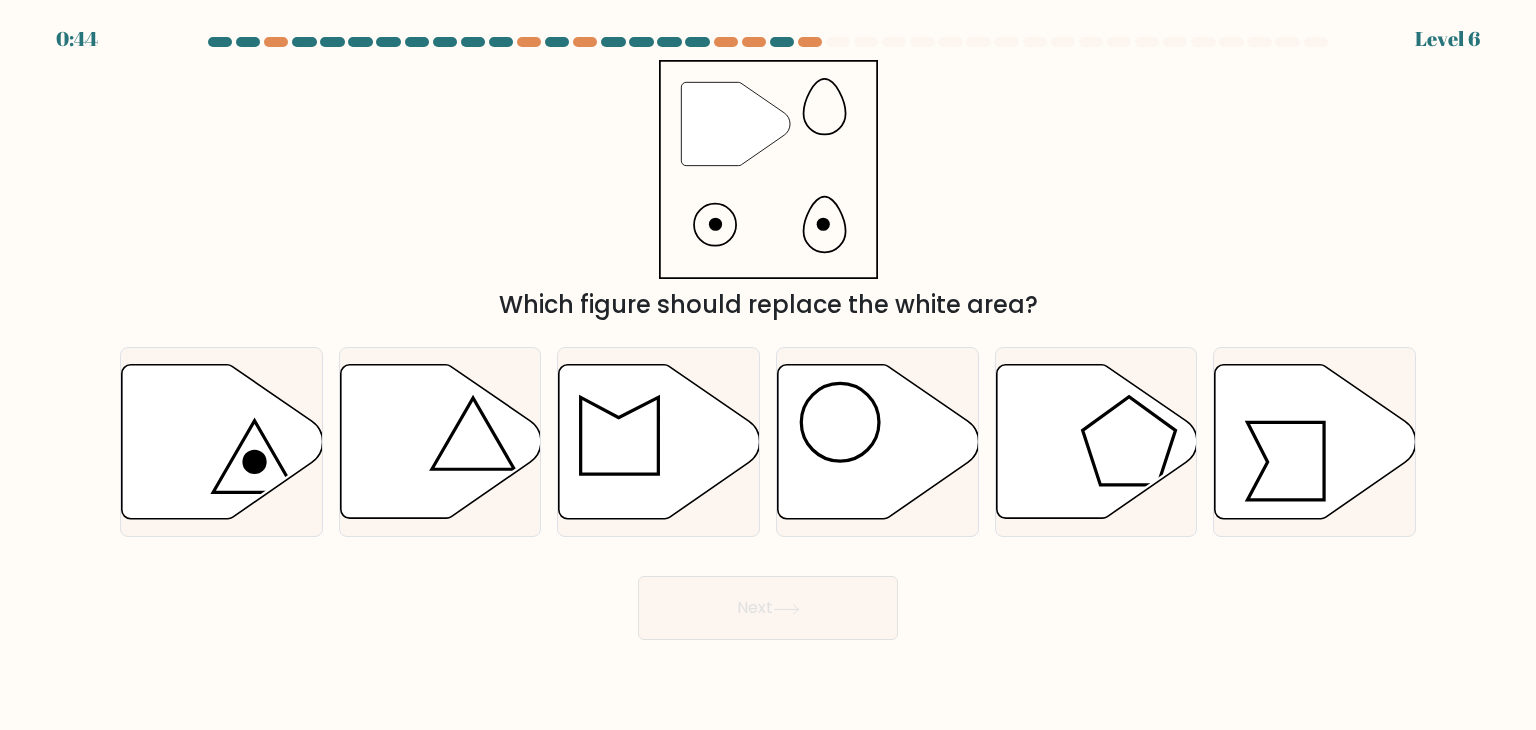 scroll, scrollTop: 0, scrollLeft: 0, axis: both 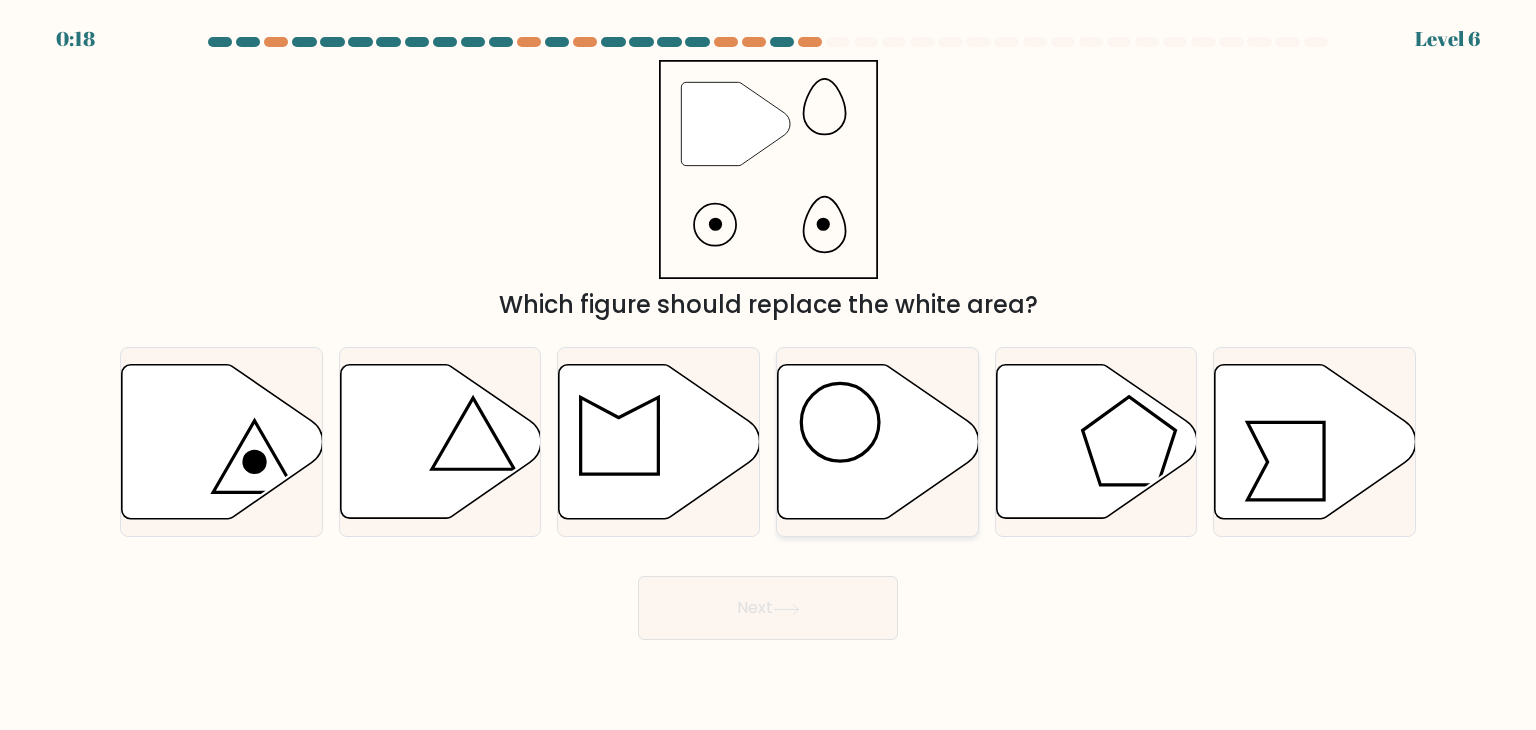 click at bounding box center (878, 442) 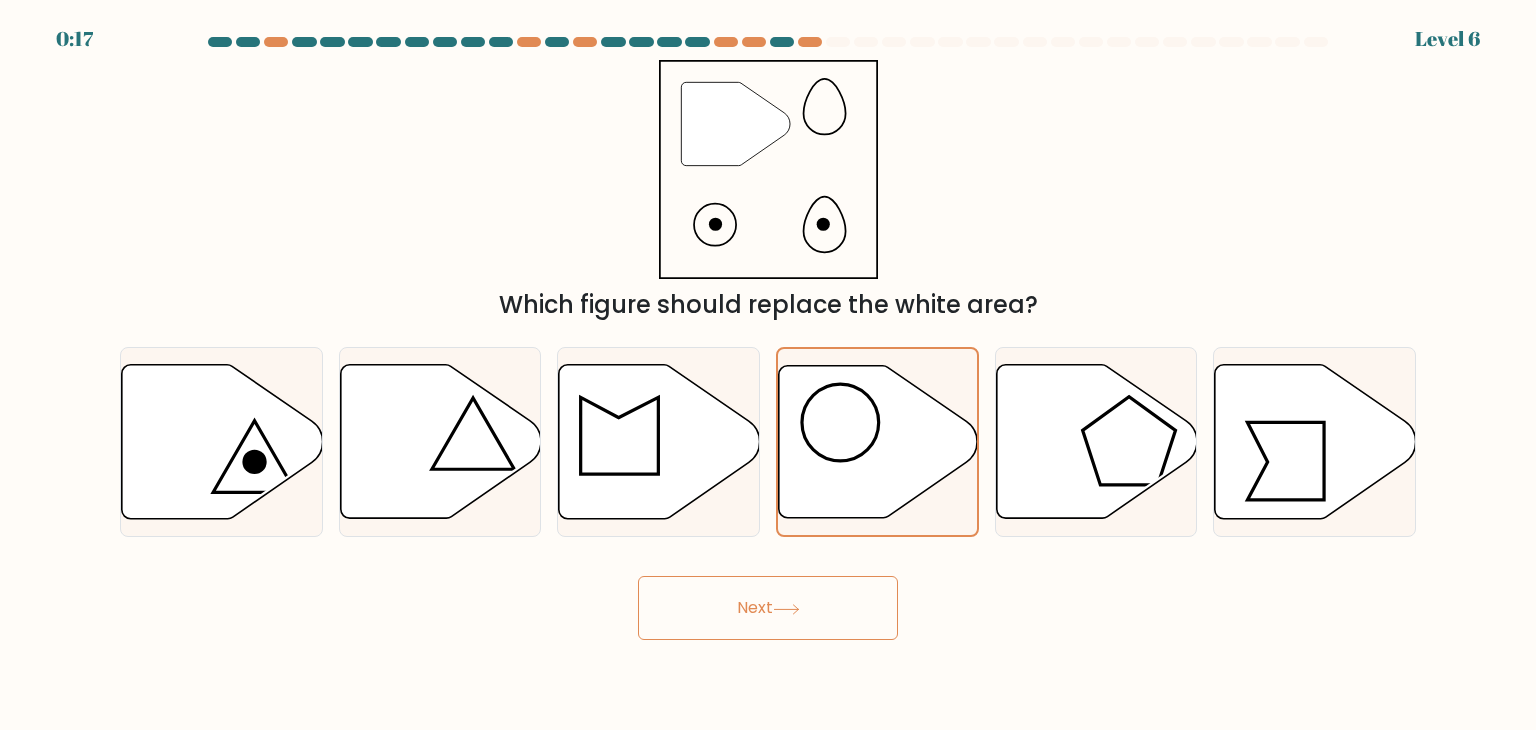 click on "Next" at bounding box center (768, 608) 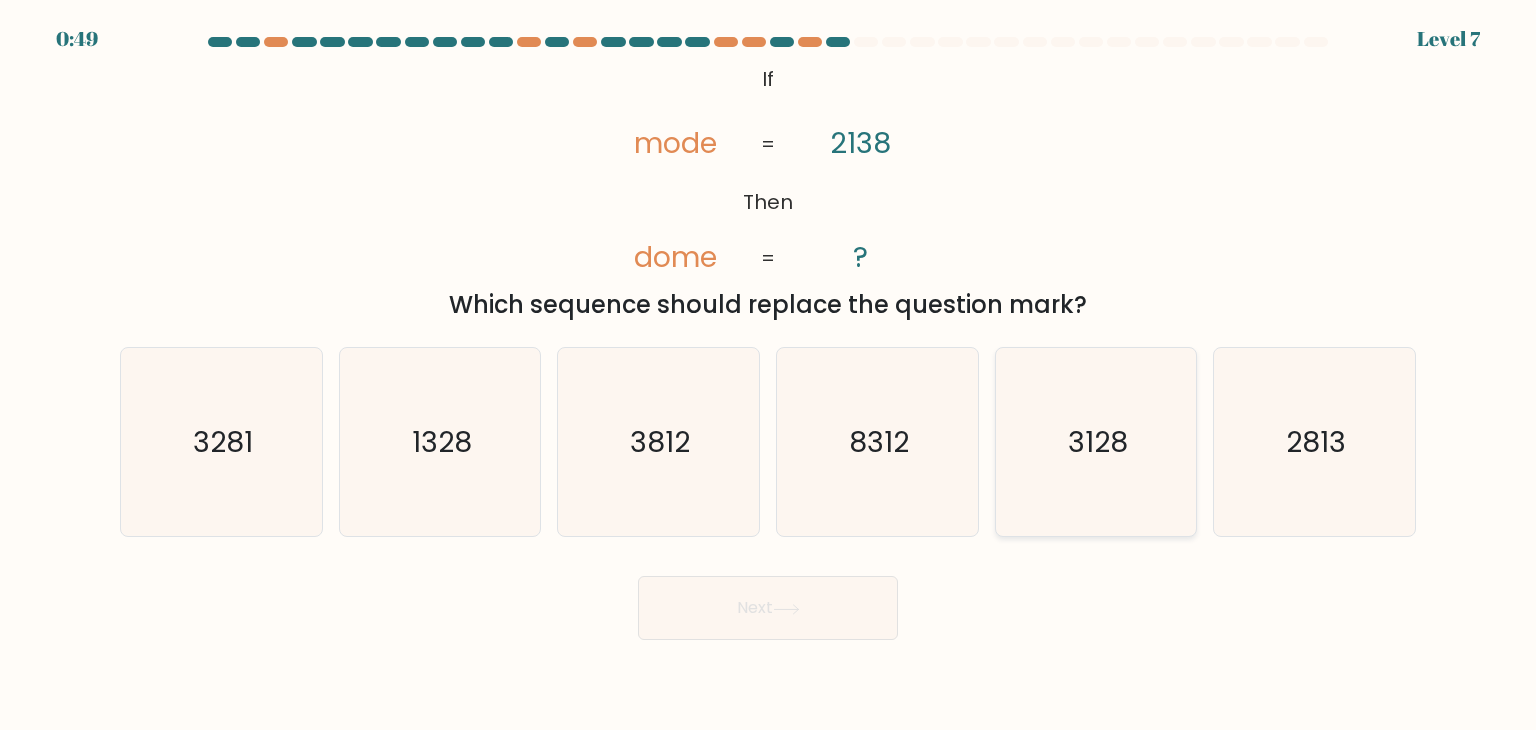 click on "3128" at bounding box center (1096, 442) 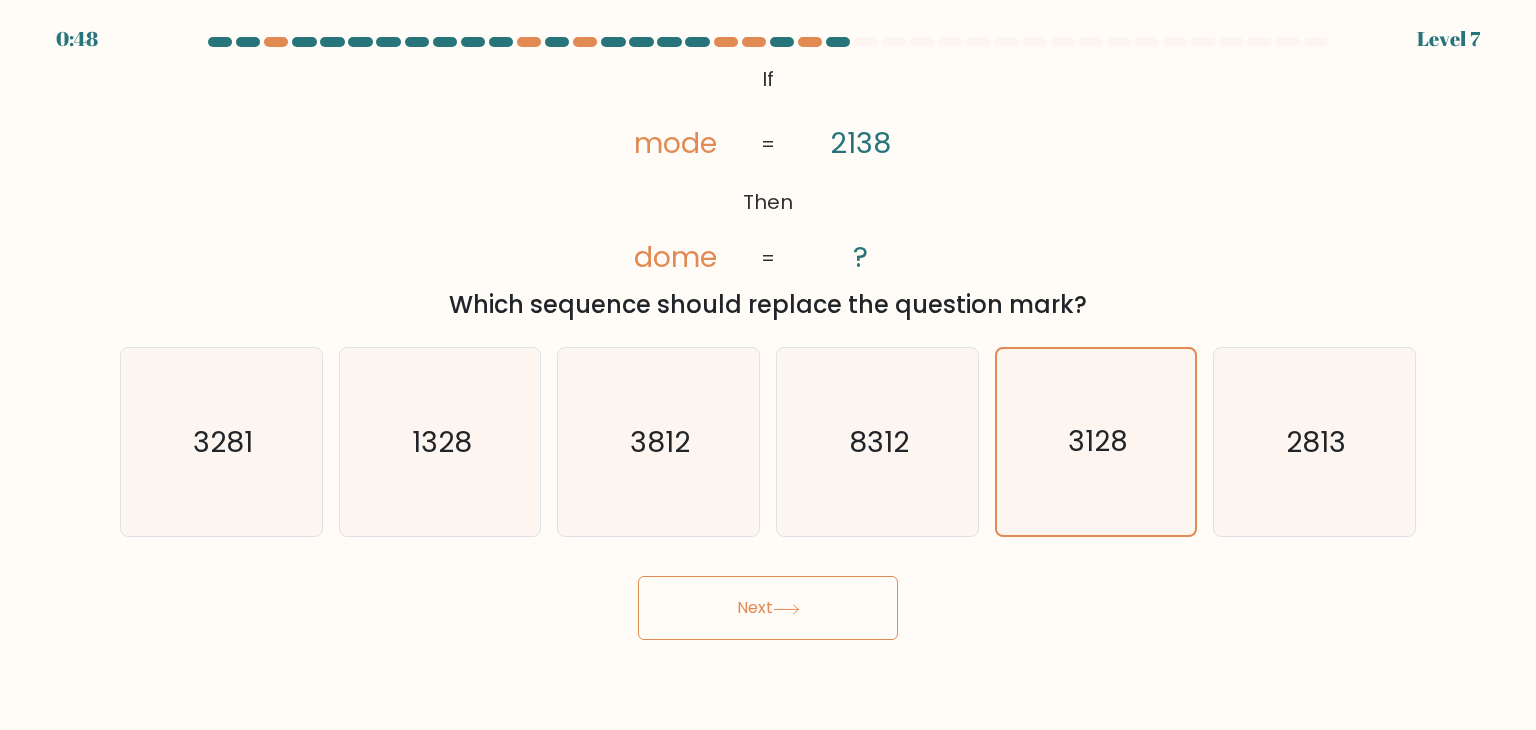 click on "Next" at bounding box center (768, 608) 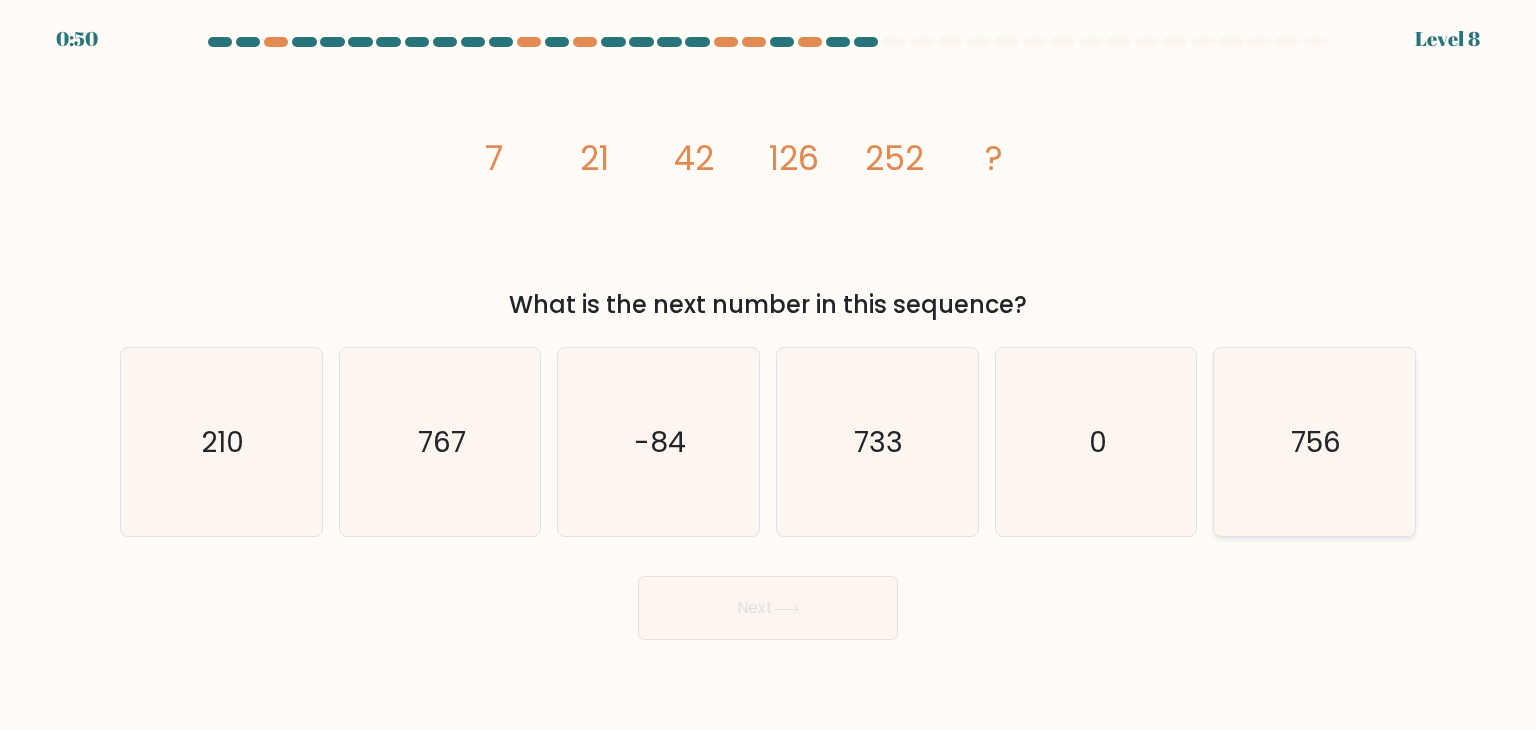 click on "756" at bounding box center (1314, 442) 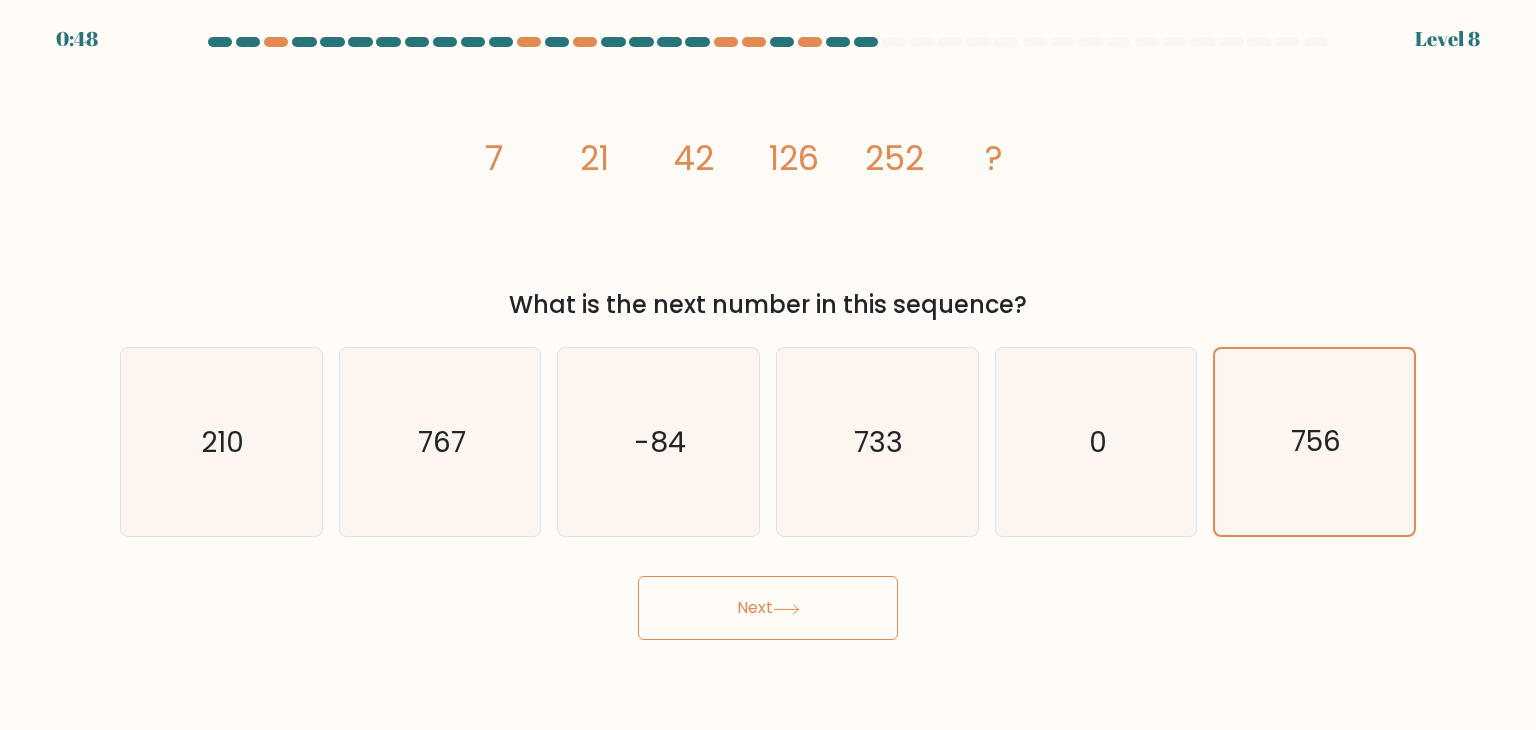 click on "Next" at bounding box center [768, 608] 